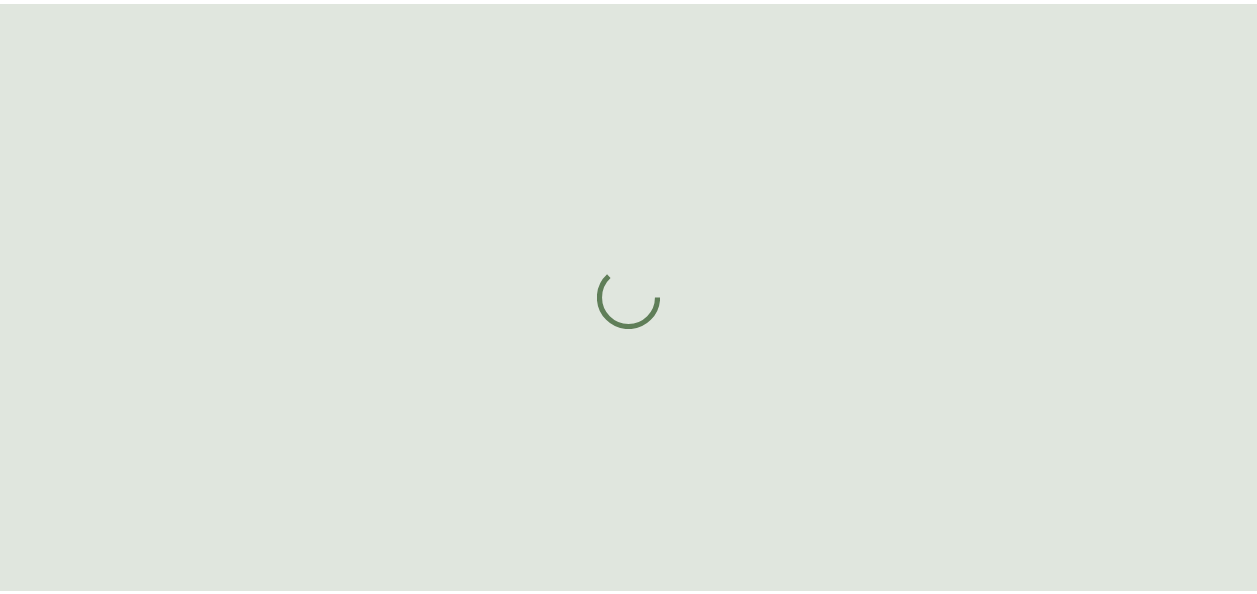 scroll, scrollTop: 0, scrollLeft: 0, axis: both 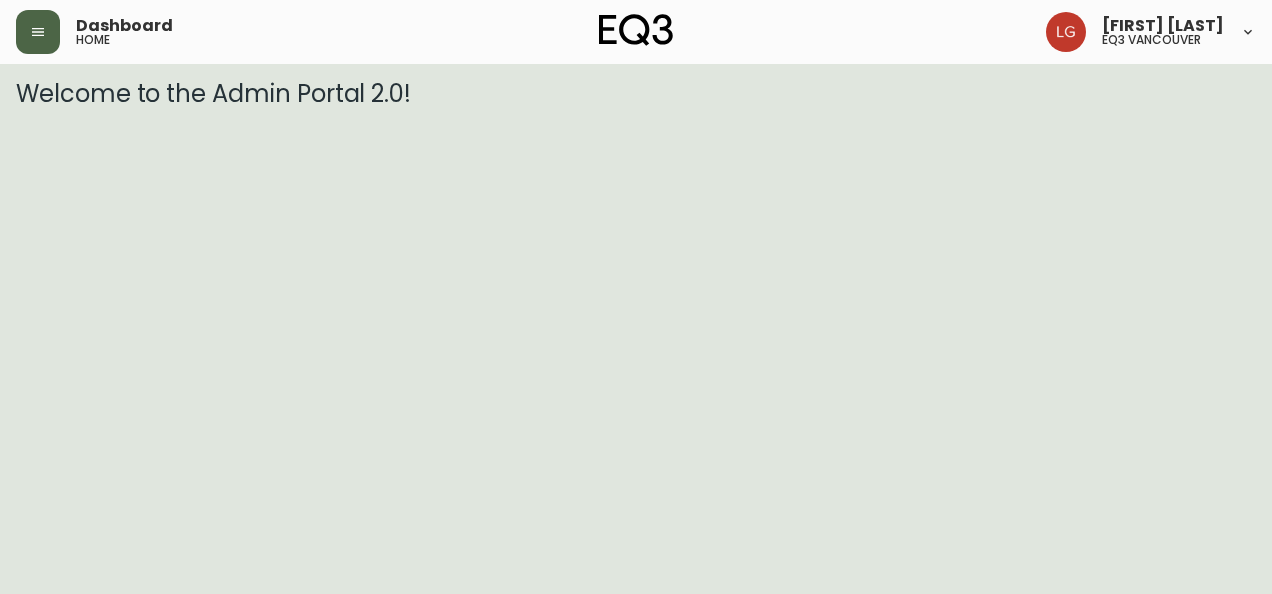 click at bounding box center [38, 32] 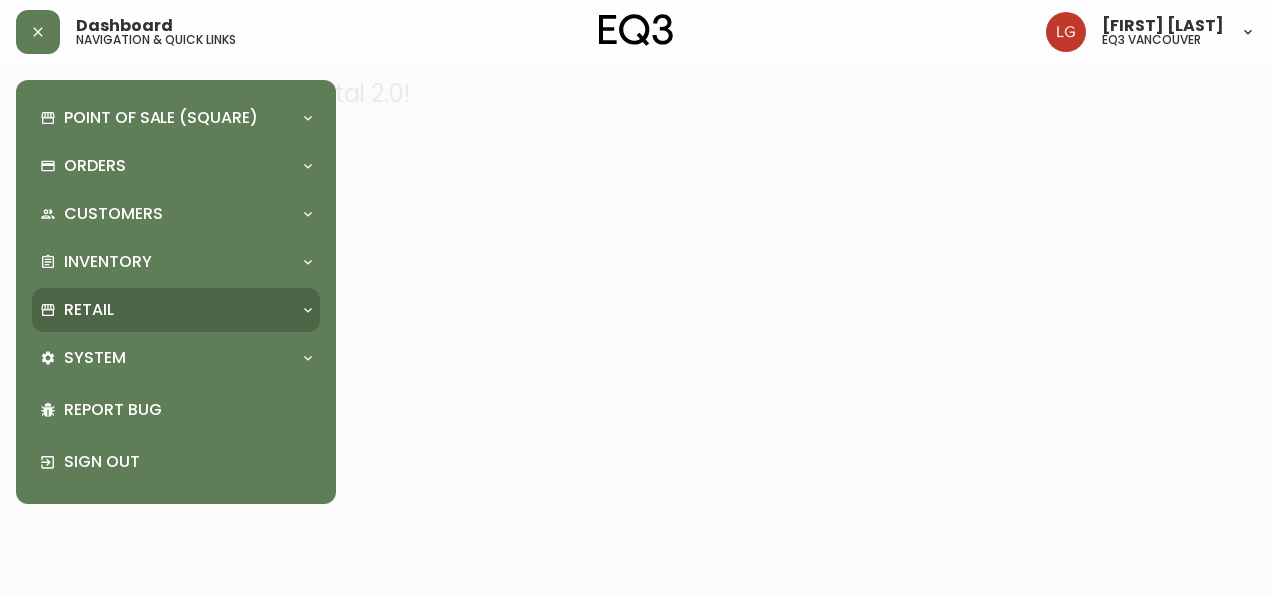 click on "Retail" at bounding box center (166, 310) 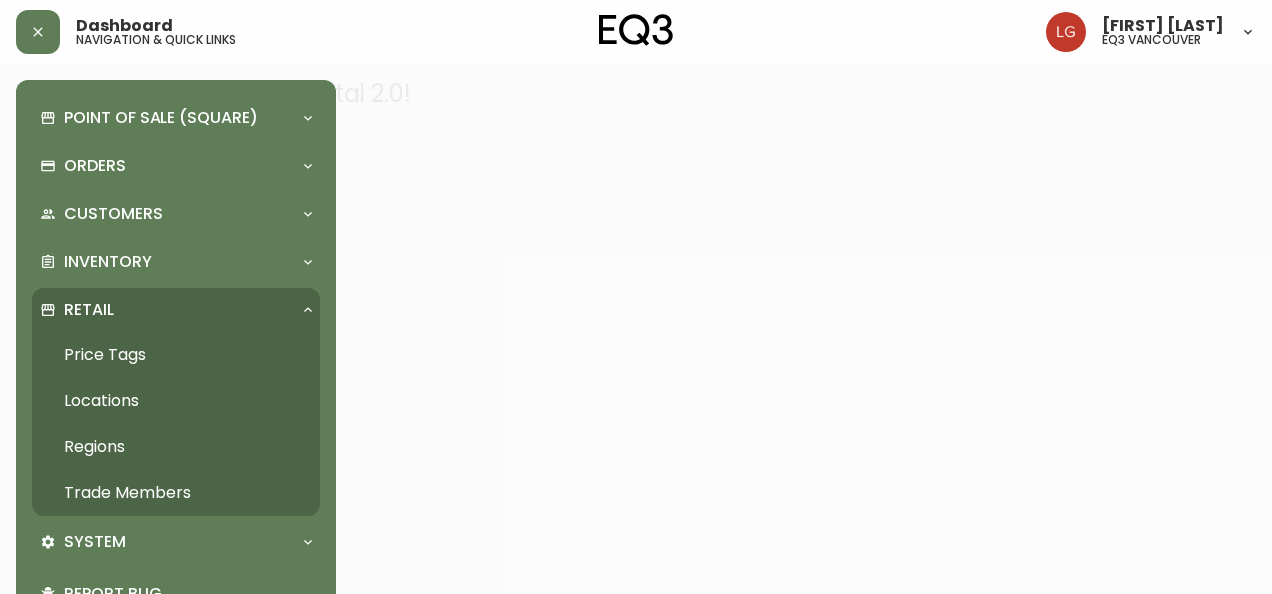 click on "Trade Members" at bounding box center (176, 493) 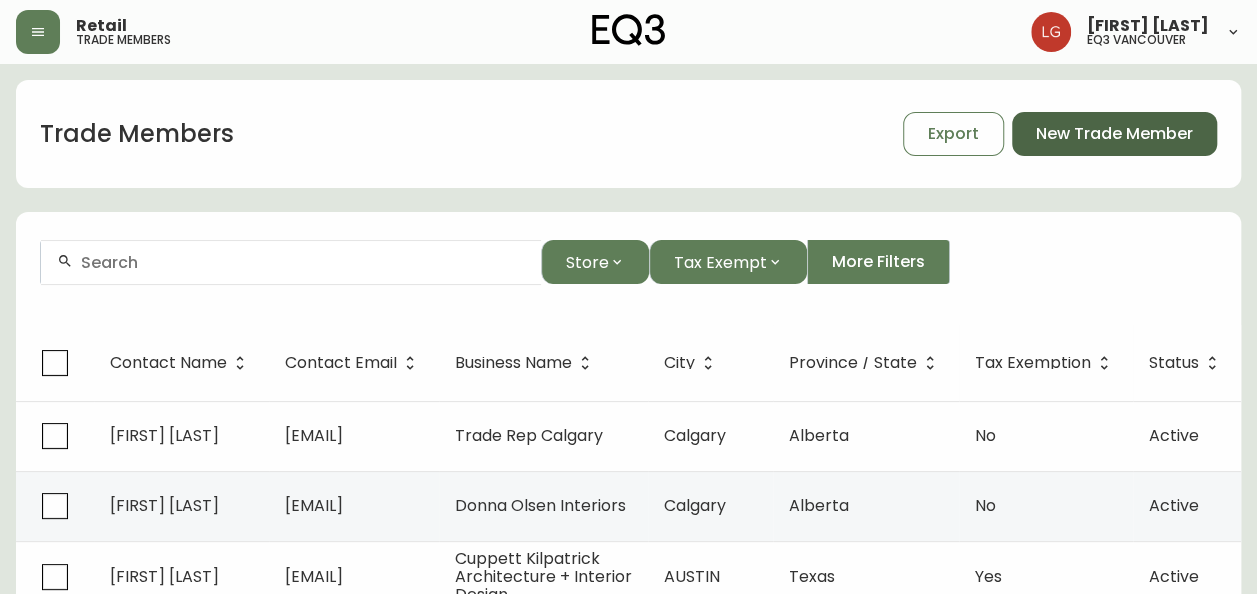 click on "New Trade Member" at bounding box center (1114, 134) 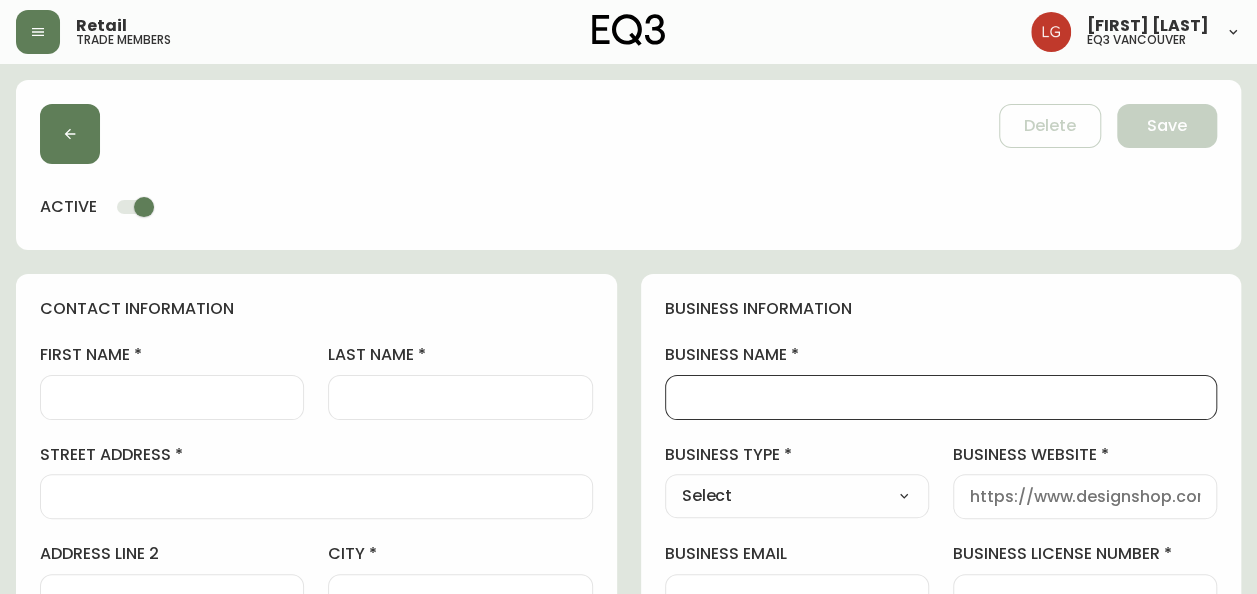 click on "business name" at bounding box center [941, 397] 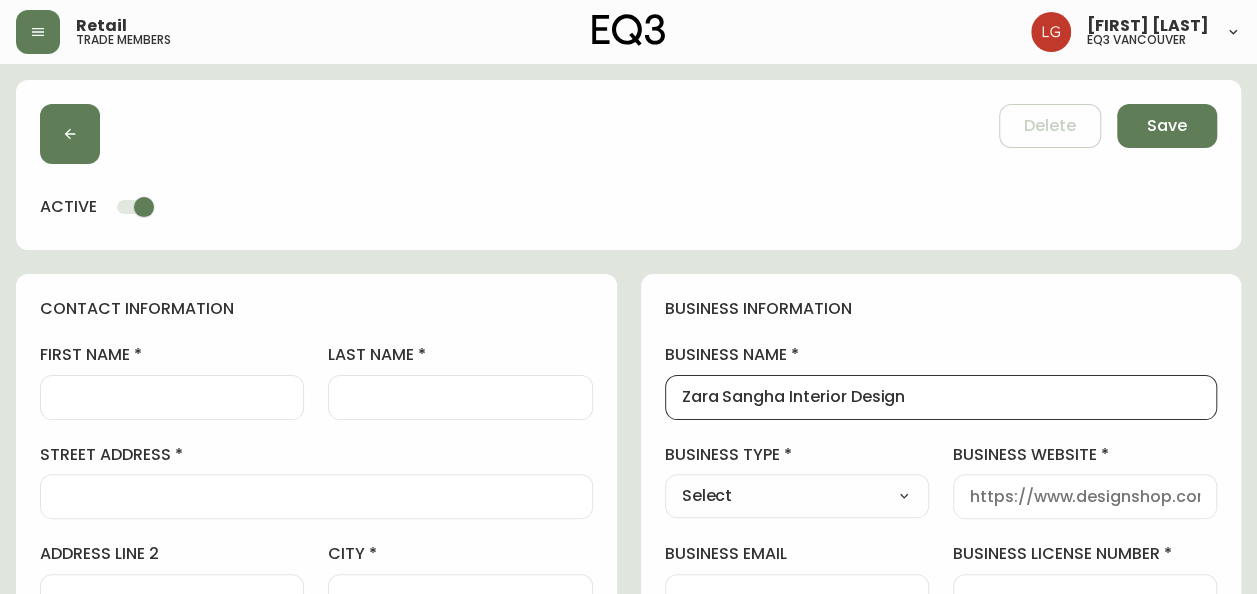 type on "Zara Sangha Interior Design" 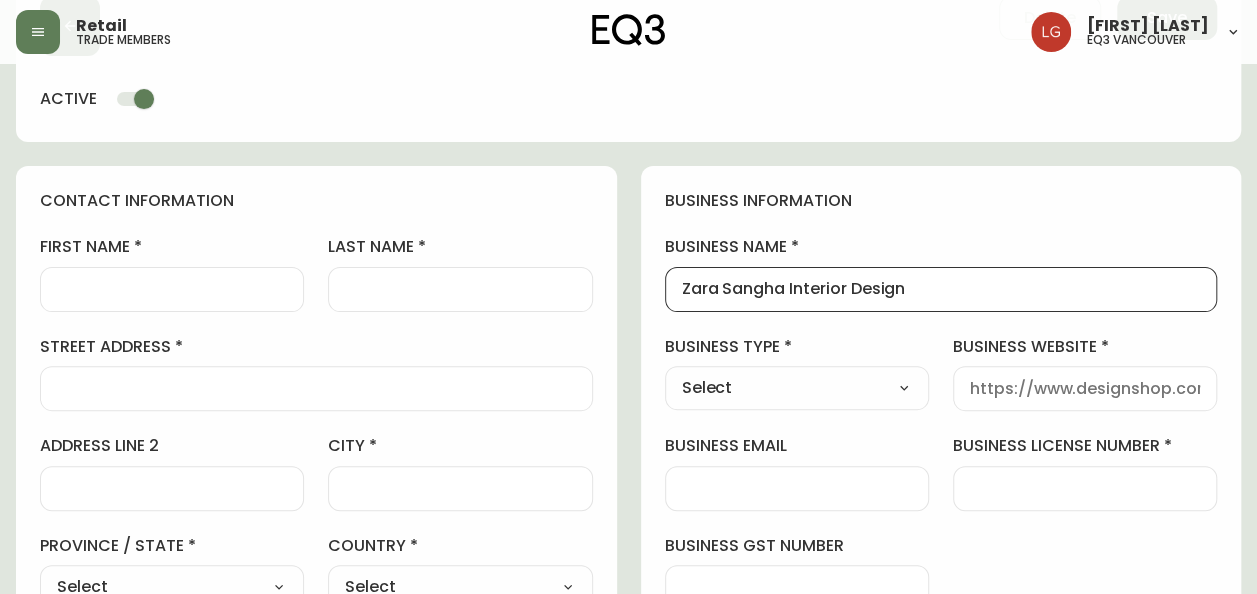 scroll, scrollTop: 300, scrollLeft: 0, axis: vertical 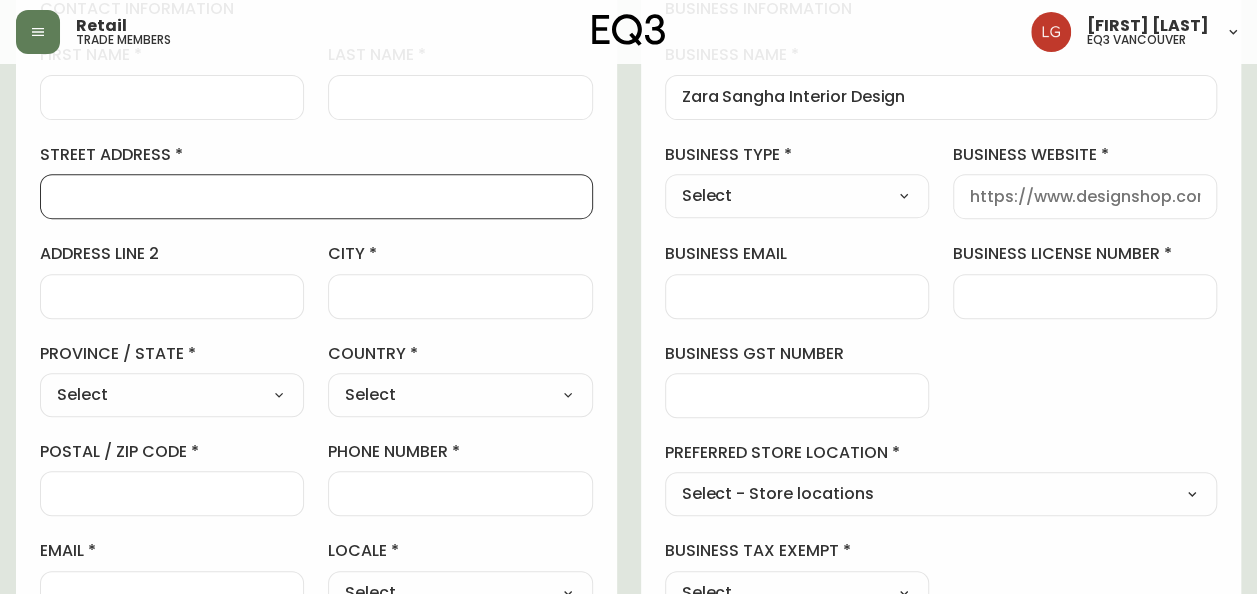 click on "street address" at bounding box center [316, 196] 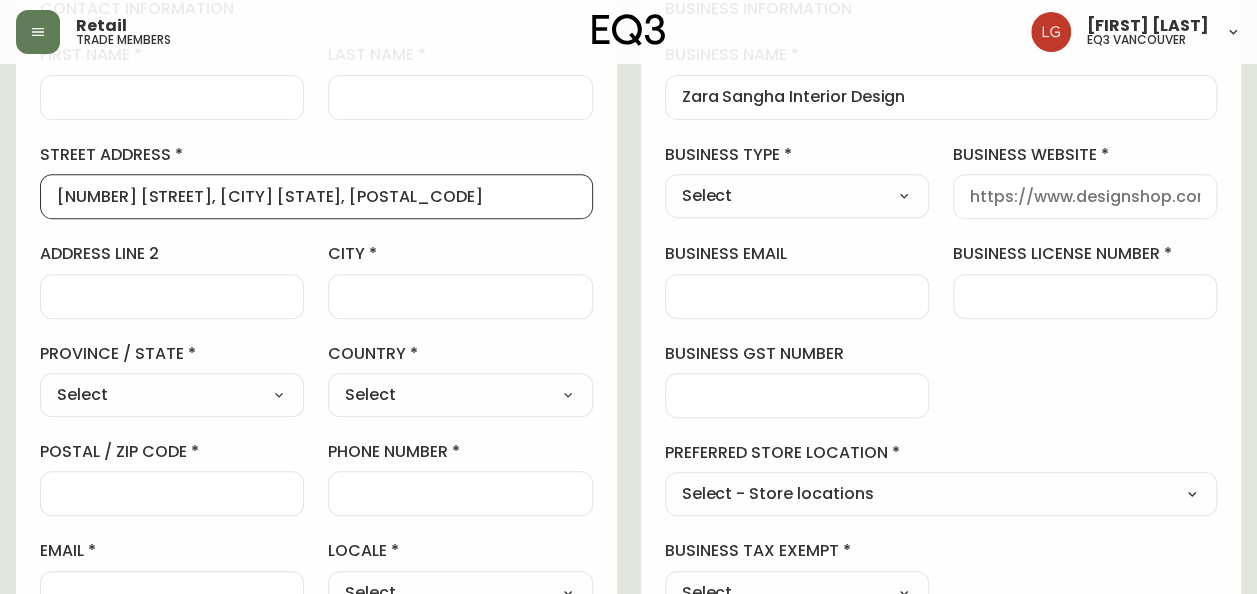 scroll, scrollTop: 0, scrollLeft: 0, axis: both 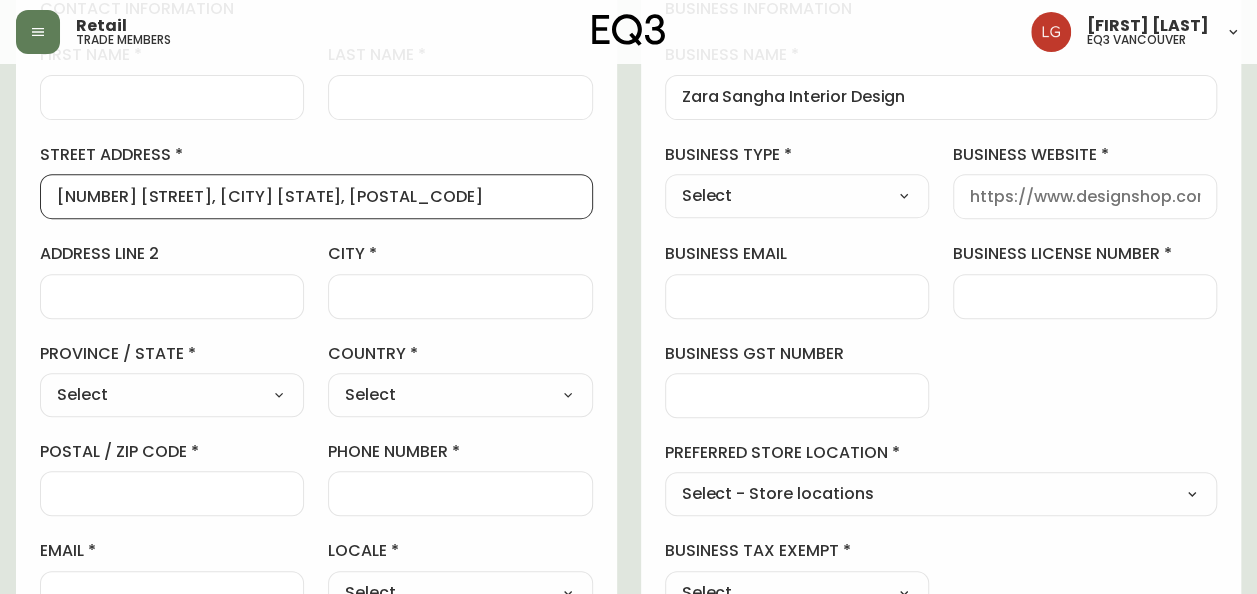 drag, startPoint x: 400, startPoint y: 196, endPoint x: 326, endPoint y: 194, distance: 74.02702 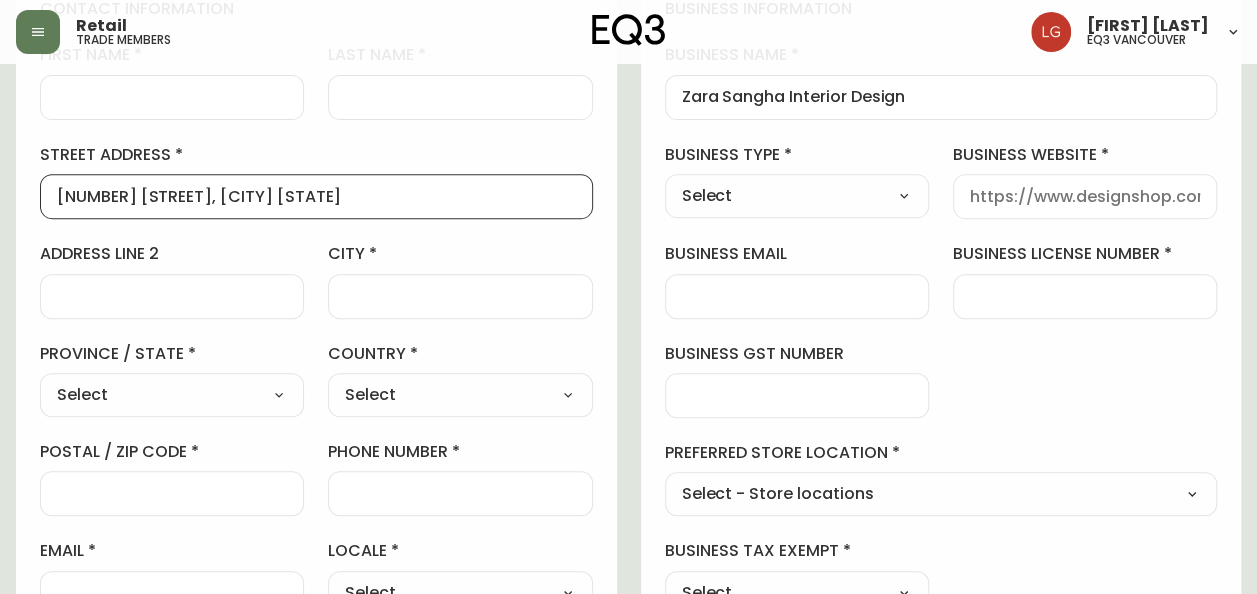 type on "[NUMBER] [STREET], [CITY] [STATE]" 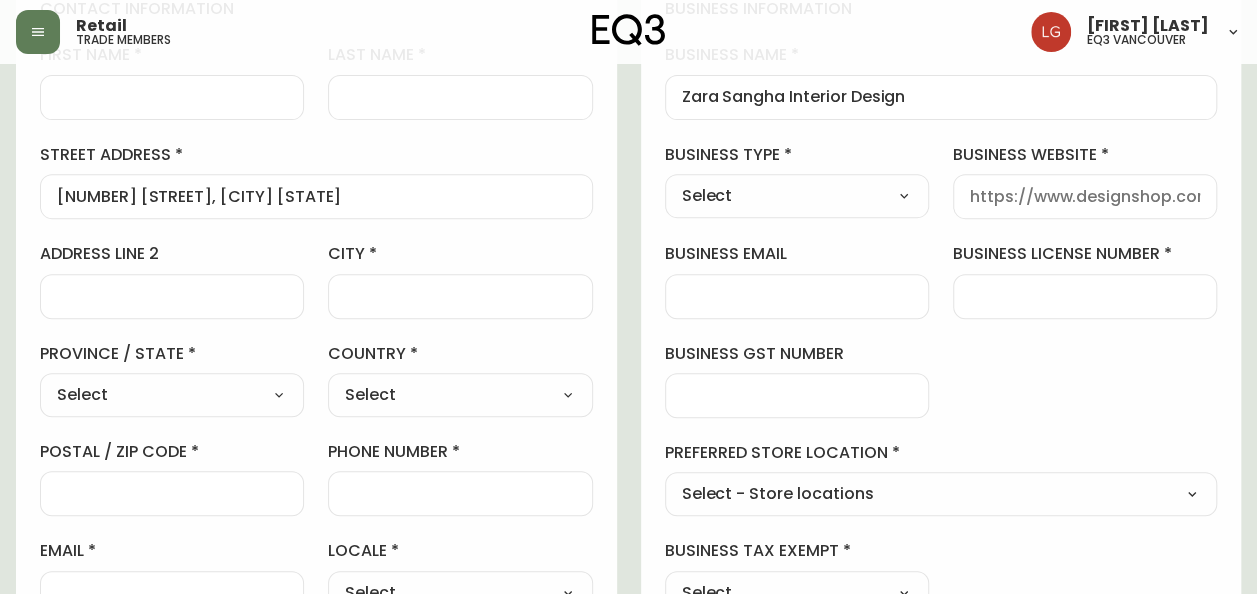select on "CA" 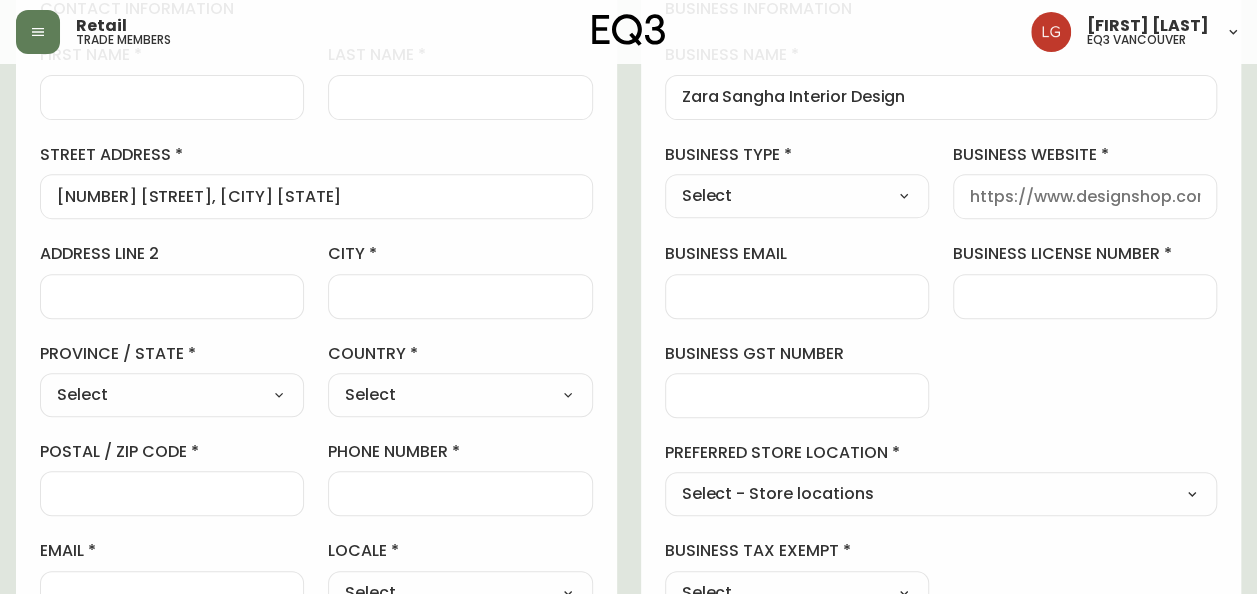 click on "Select Canada United States" at bounding box center [460, 395] 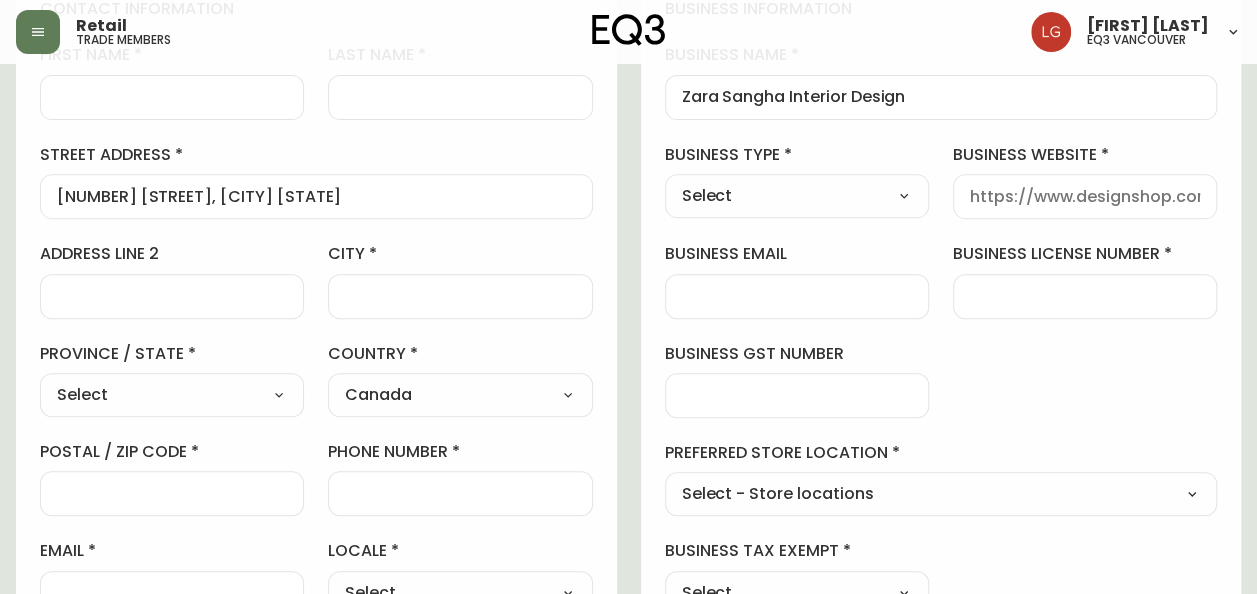 click at bounding box center (460, 493) 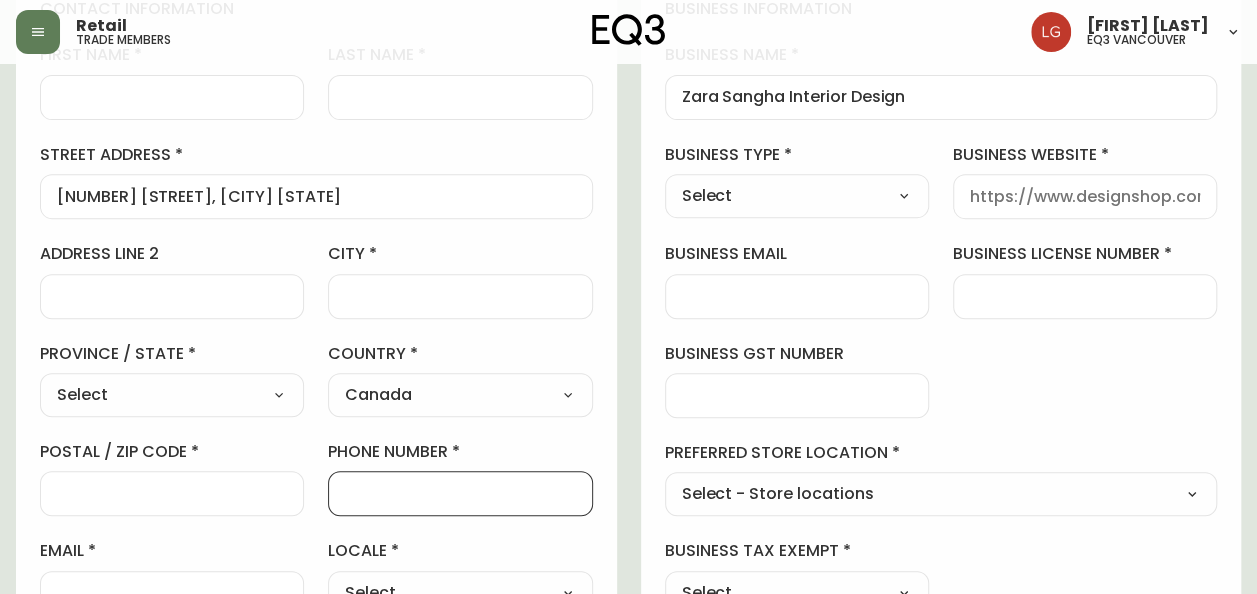 click on "postal / zip code" at bounding box center [172, 493] 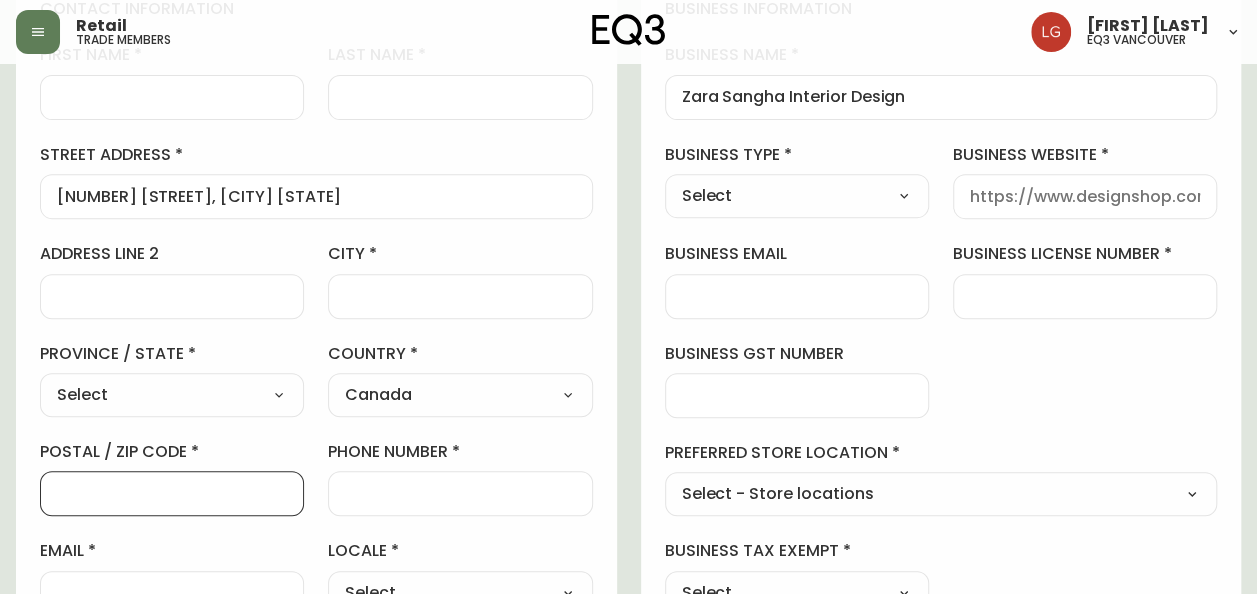 paste on "[POSTAL_CODE]" 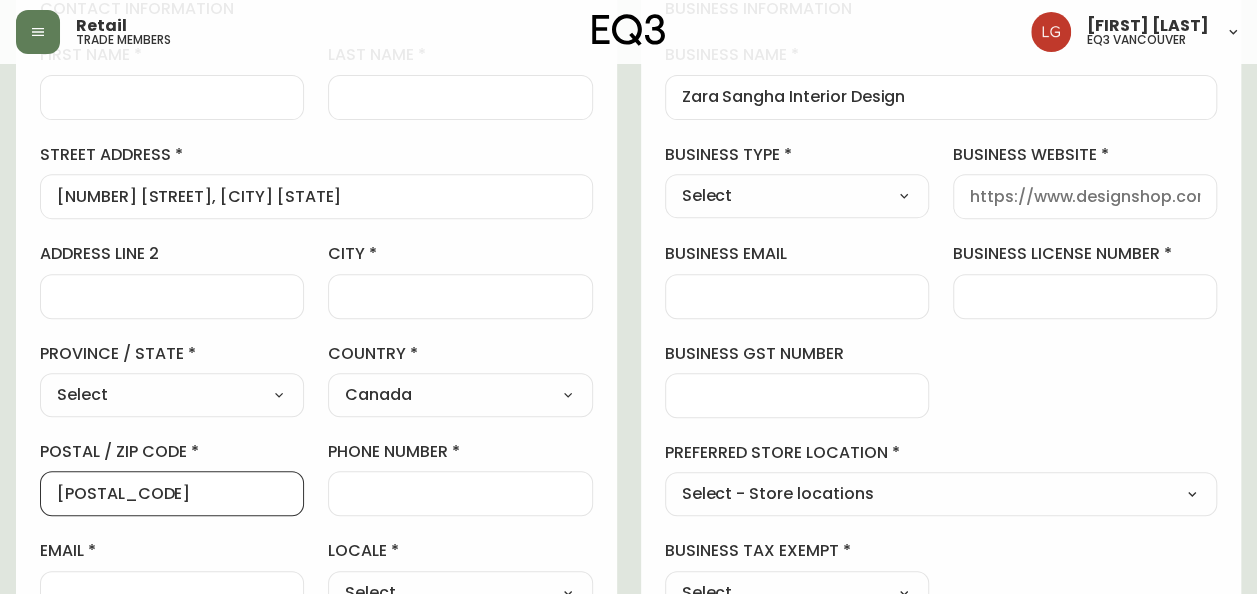 type on "[POSTAL_CODE]" 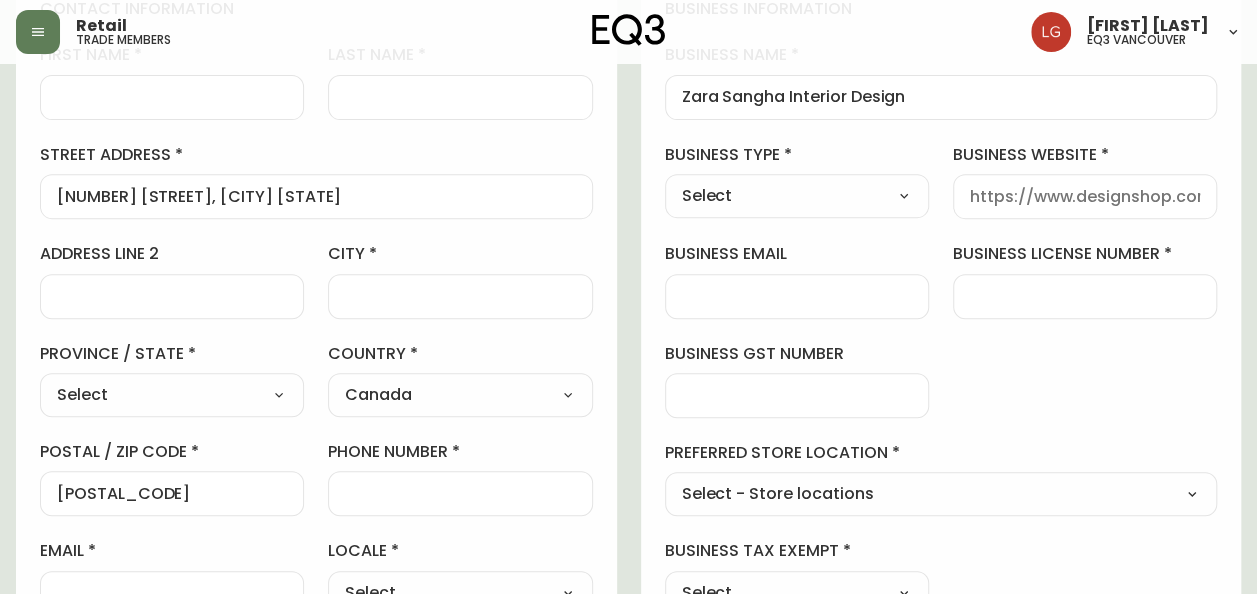 click on "Select Alberta British Columbia Manitoba New Brunswick Newfoundland and Labrador Nova Scotia Nunavut Northwest Territories Ontario Prince Edward Island Quebec Saskatchewan Yukon" at bounding box center (172, 395) 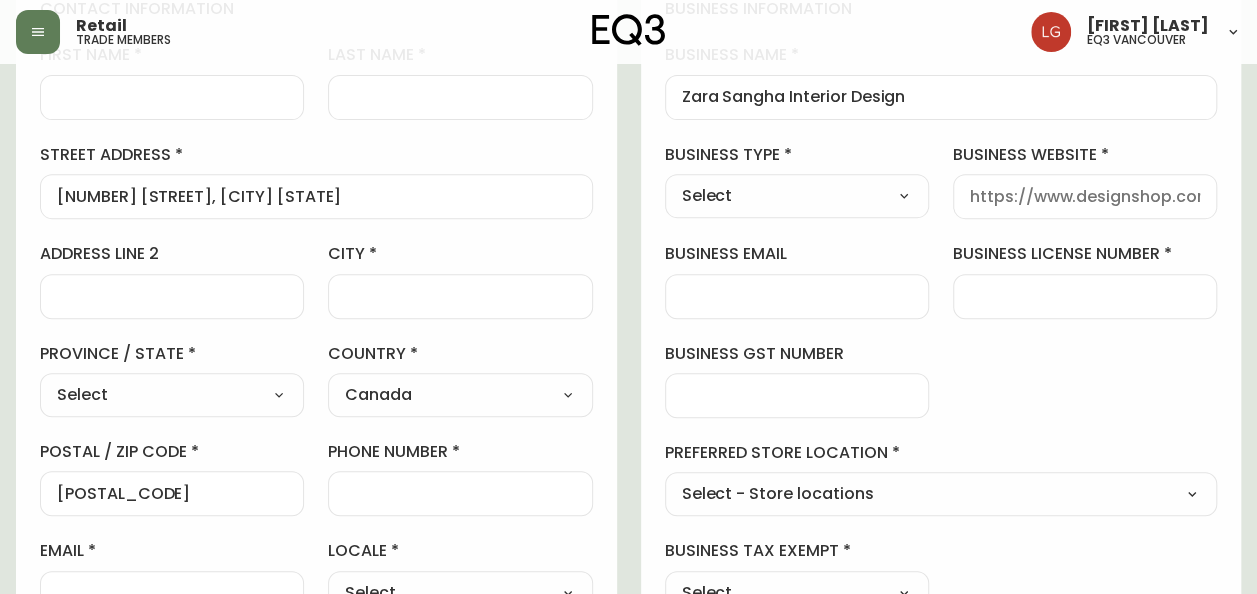 select on "BC" 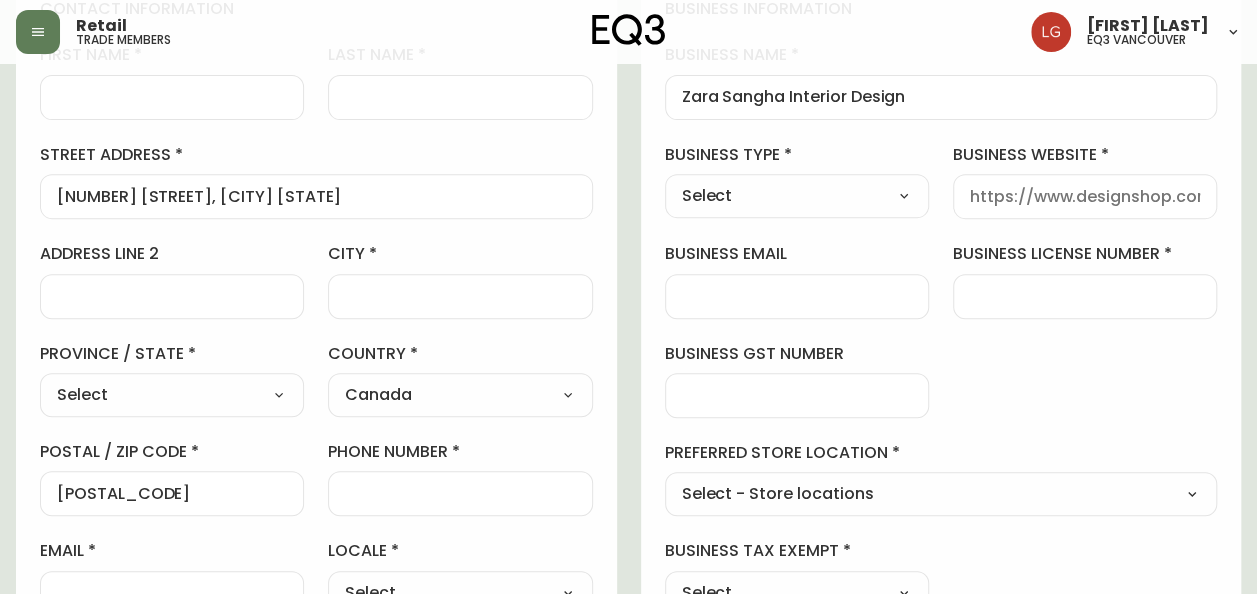 click on "Select Alberta British Columbia Manitoba New Brunswick Newfoundland and Labrador Nova Scotia Nunavut Northwest Territories Ontario Prince Edward Island Quebec Saskatchewan Yukon" at bounding box center (172, 395) 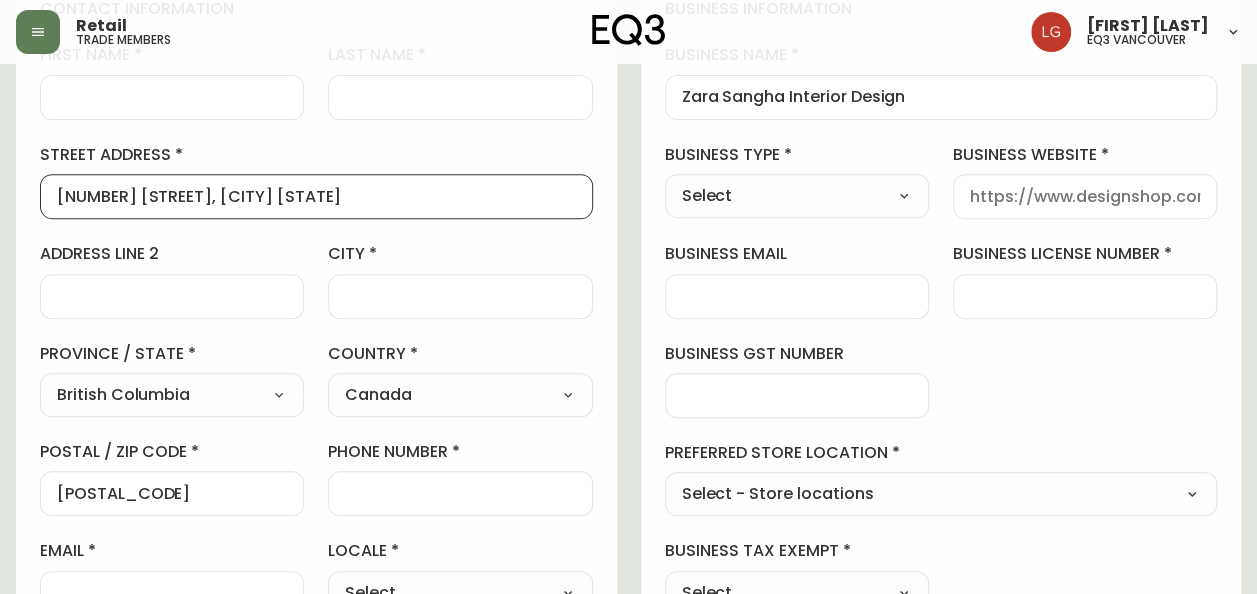 drag, startPoint x: 324, startPoint y: 190, endPoint x: 288, endPoint y: 188, distance: 36.05551 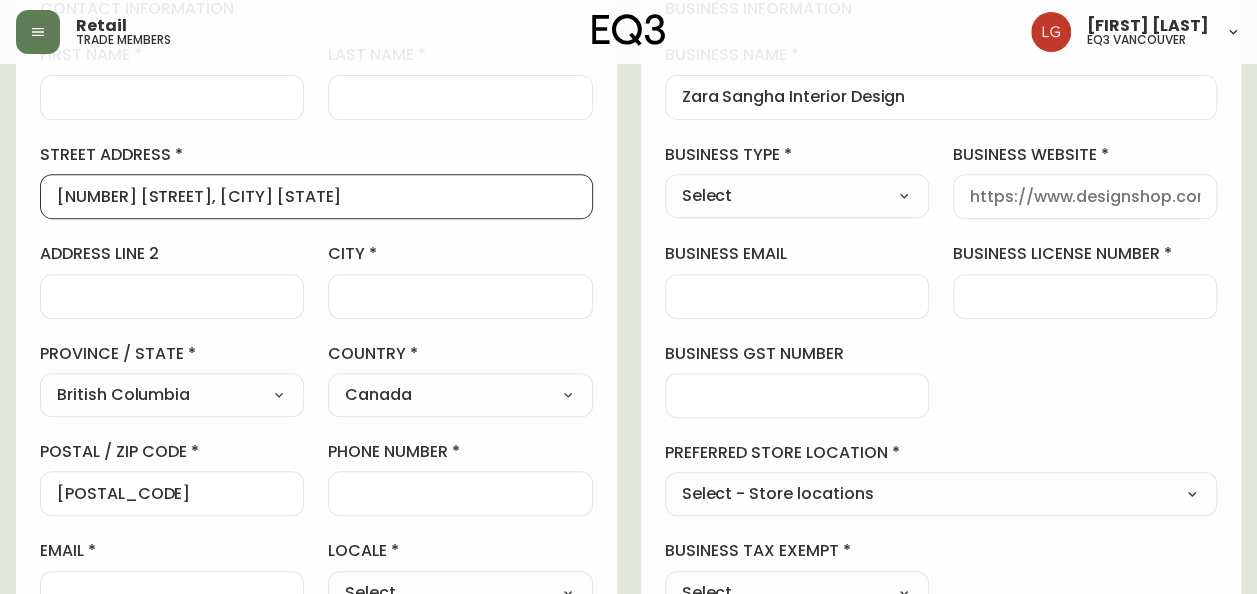 click on "[NUMBER] [STREET], [CITY] [STATE]" at bounding box center [316, 196] 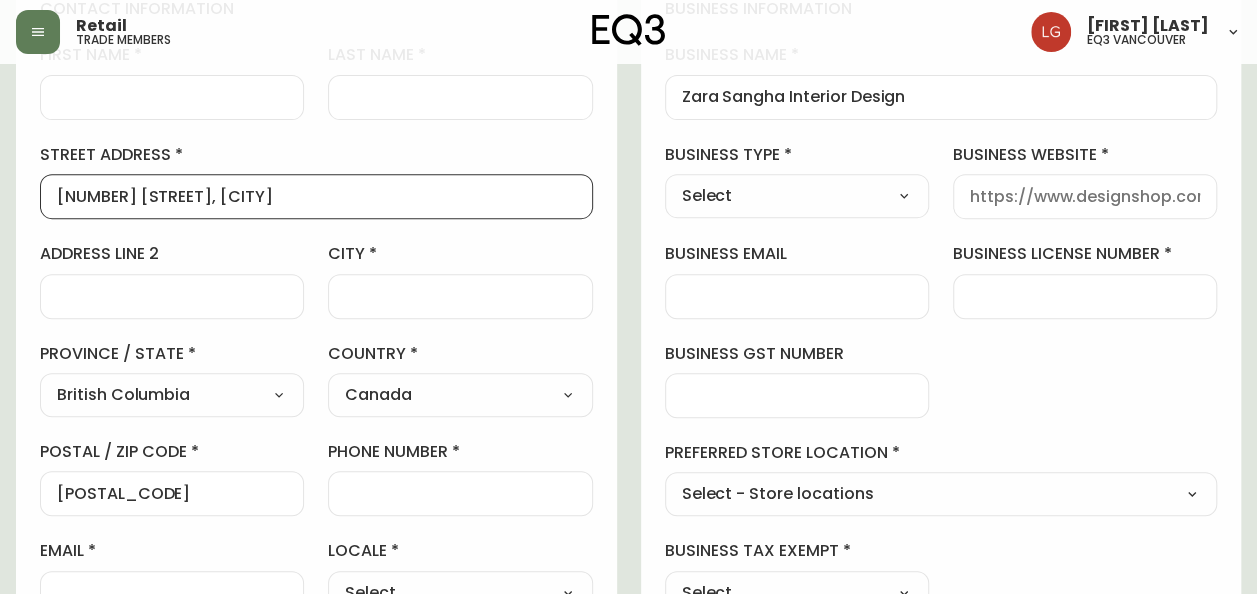 type on "[NUMBER] [STREET], [CITY]" 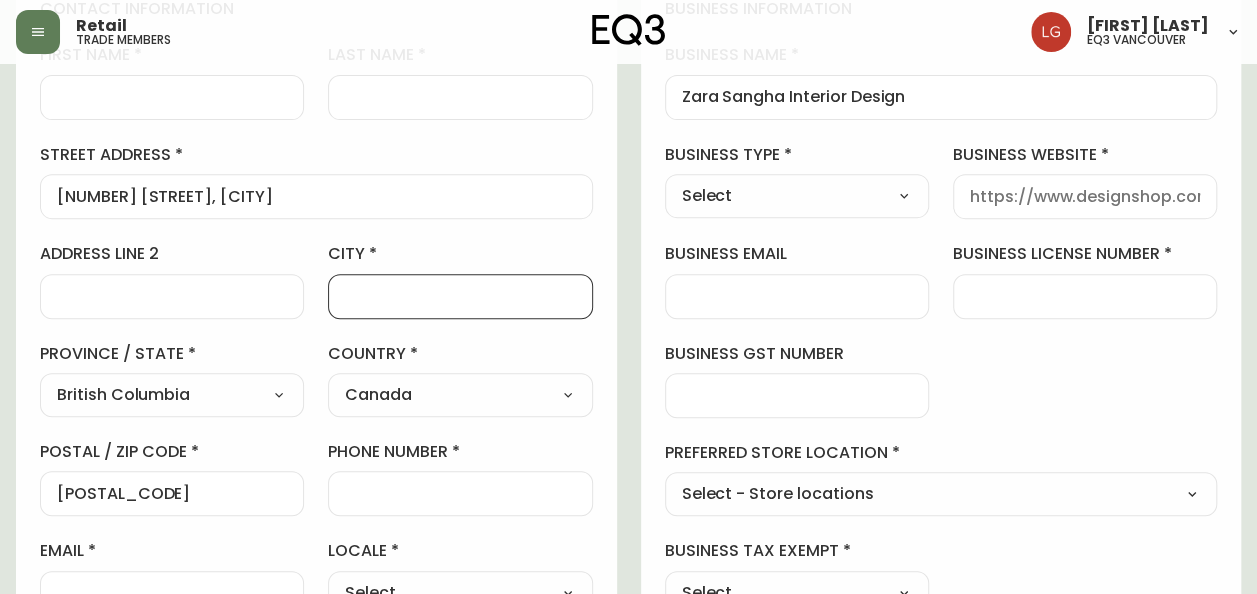 click on "city" at bounding box center [460, 296] 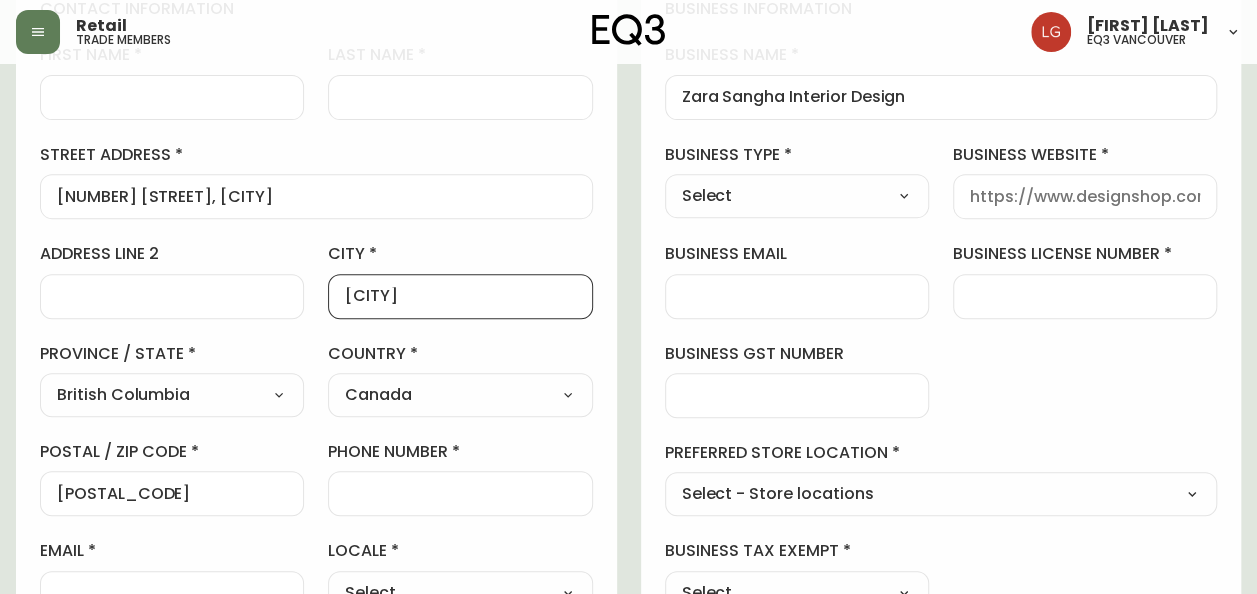type on "Vancouver" 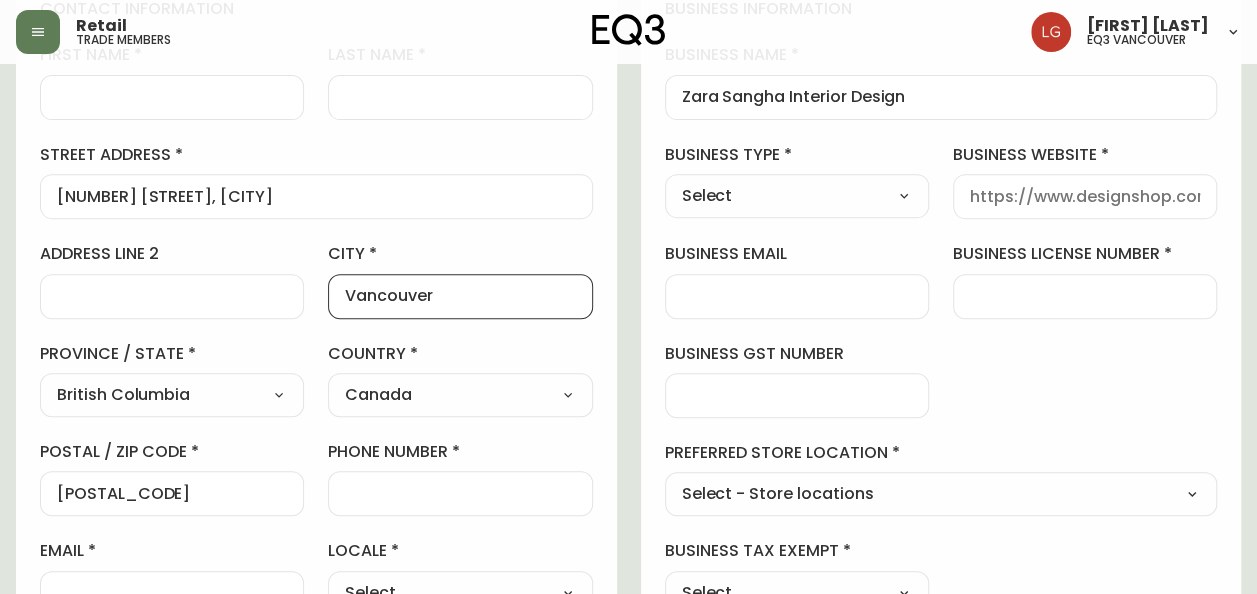 scroll, scrollTop: 400, scrollLeft: 0, axis: vertical 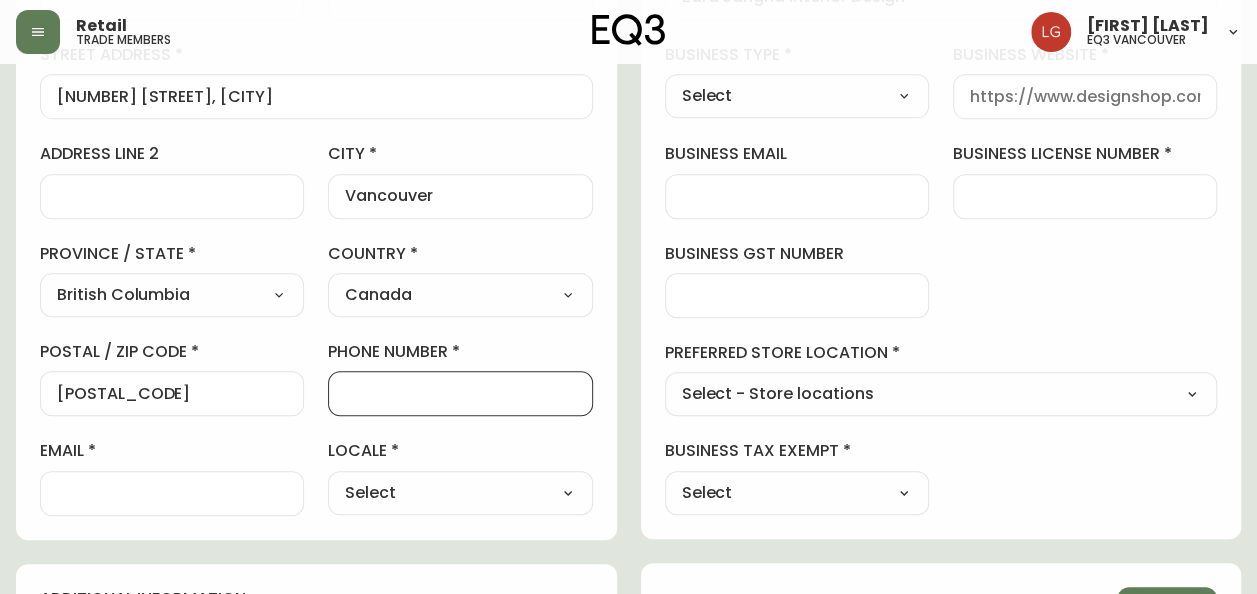 click on "phone number" at bounding box center (460, 393) 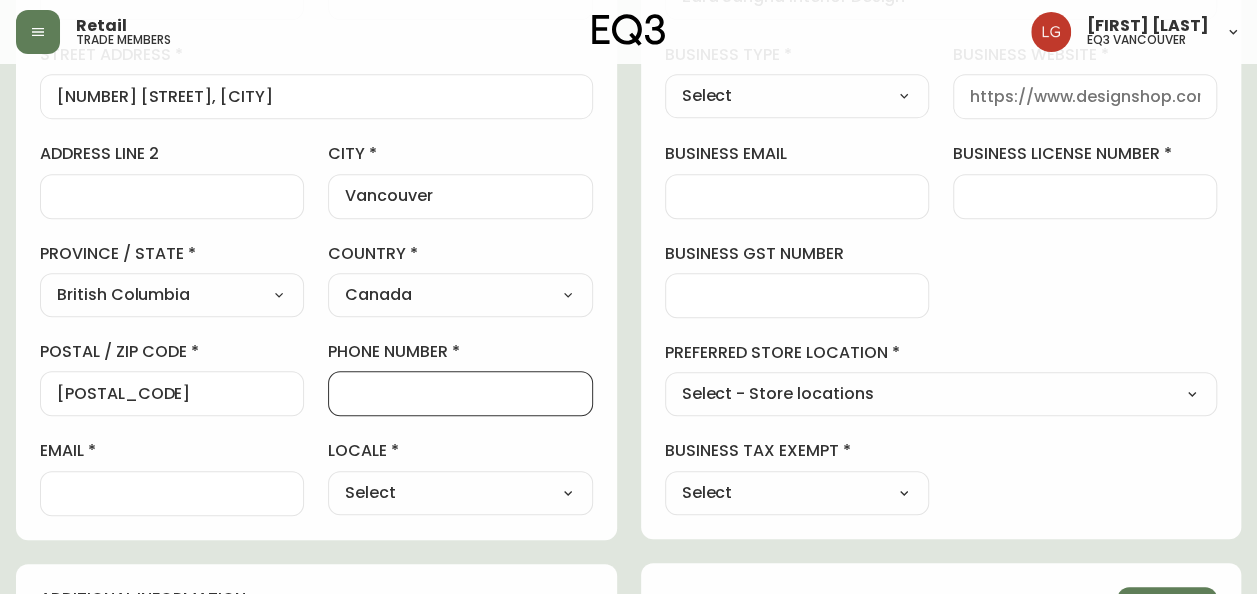 paste on "[PHONE]" 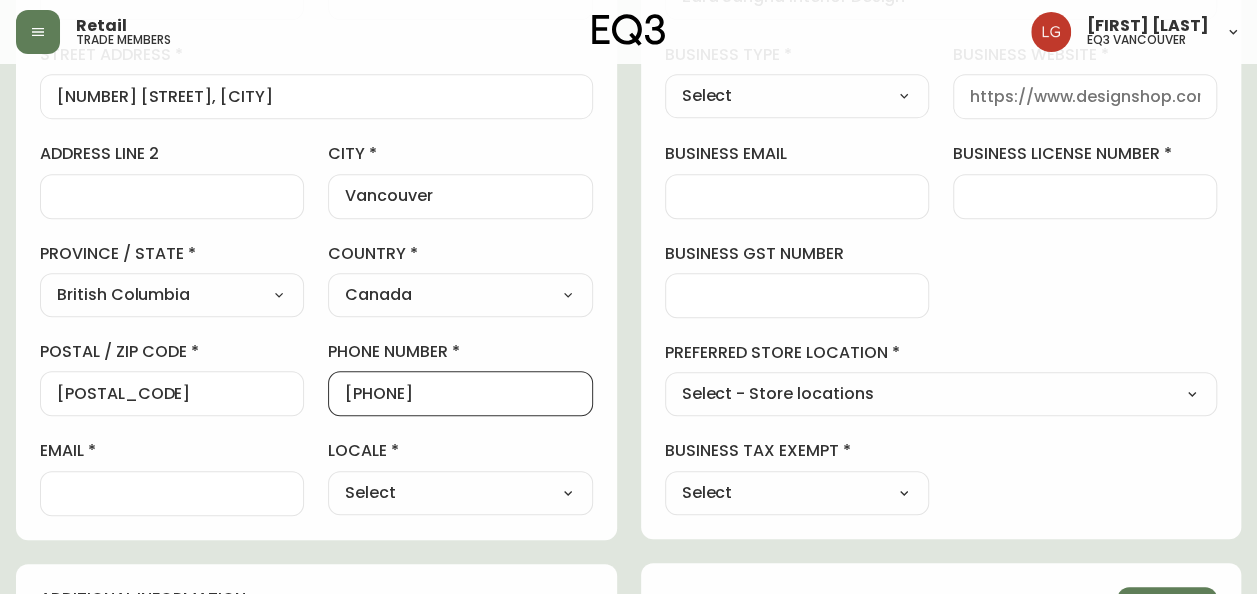 type on "[PHONE]" 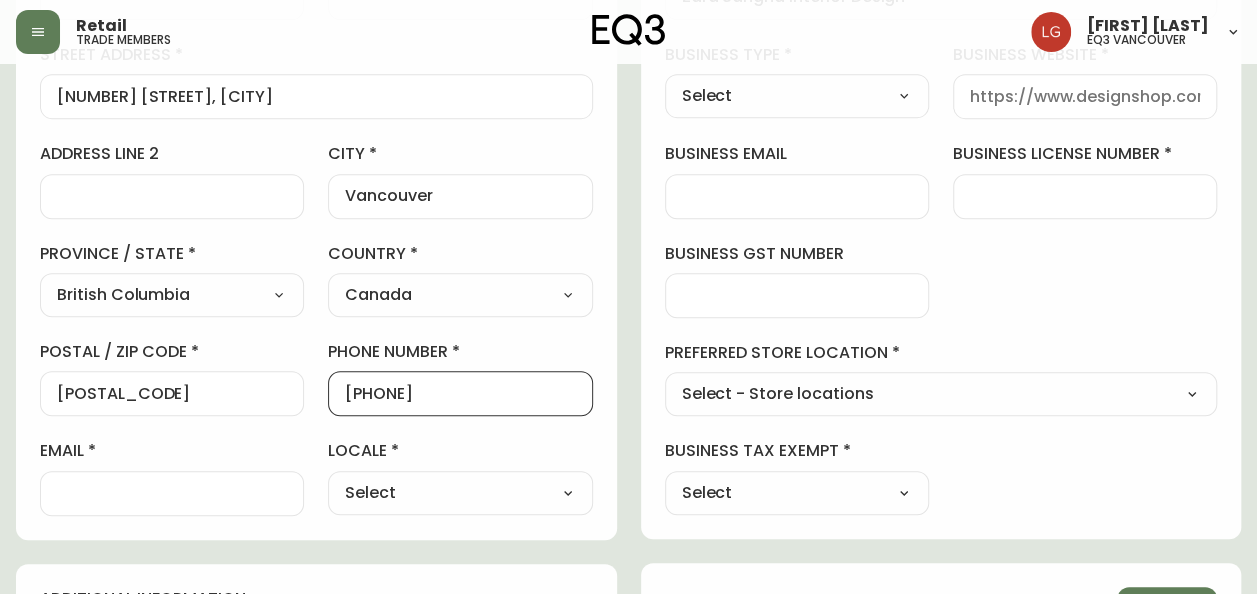 click on "business gst number" at bounding box center [797, 295] 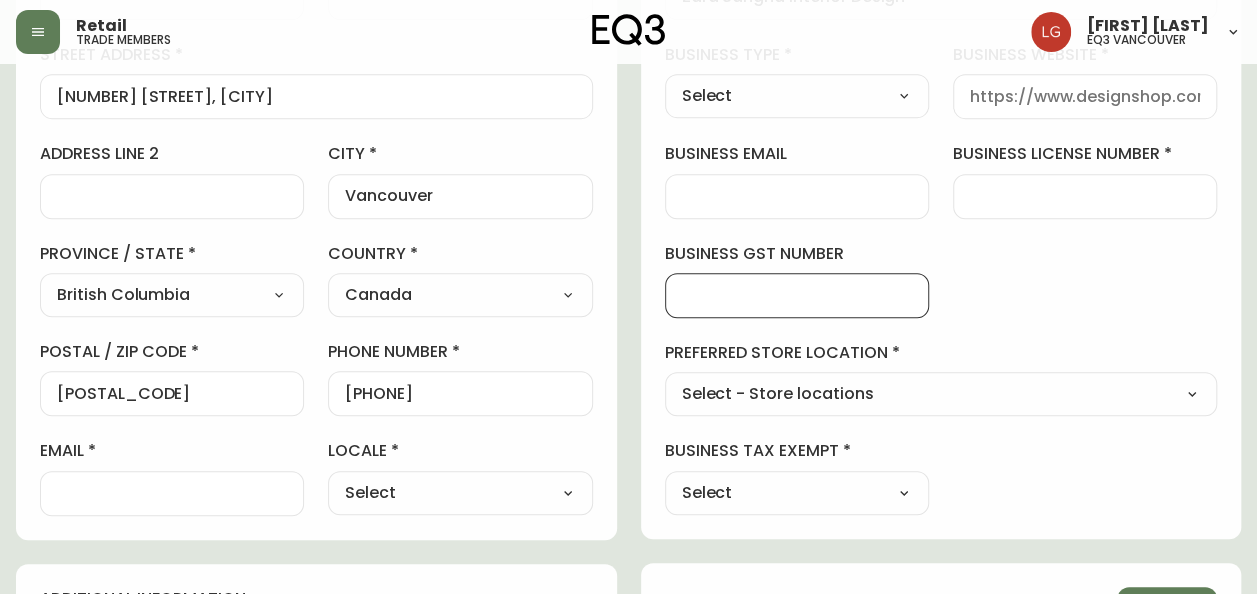 paste on "[POSTAL_CODE]" 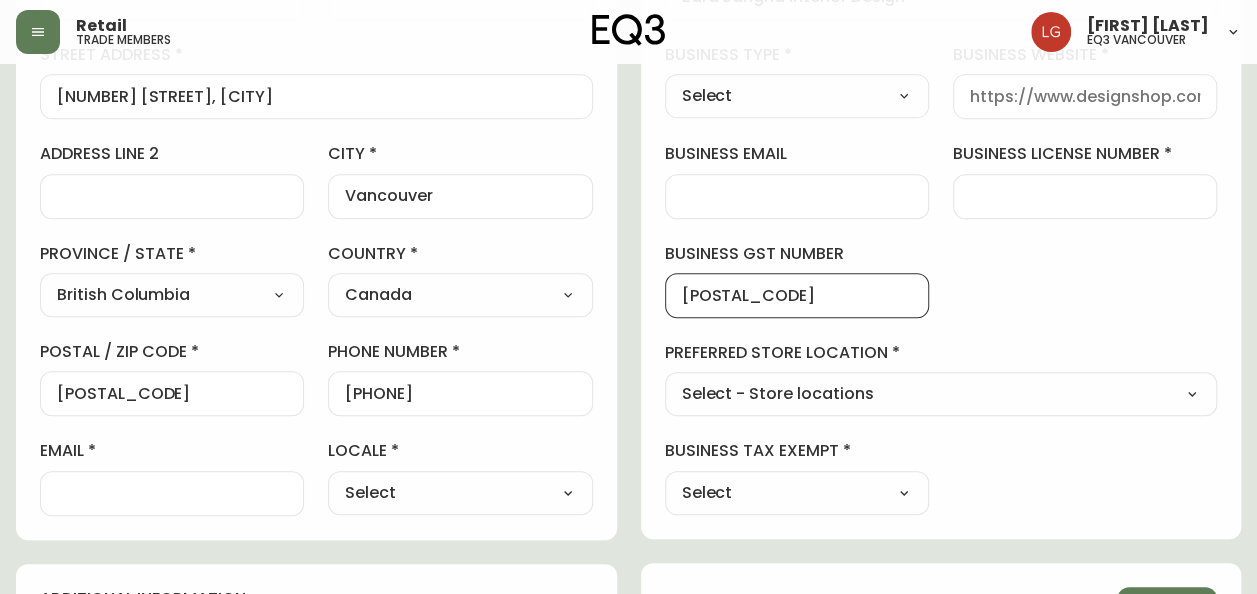type on "[POSTAL_CODE]" 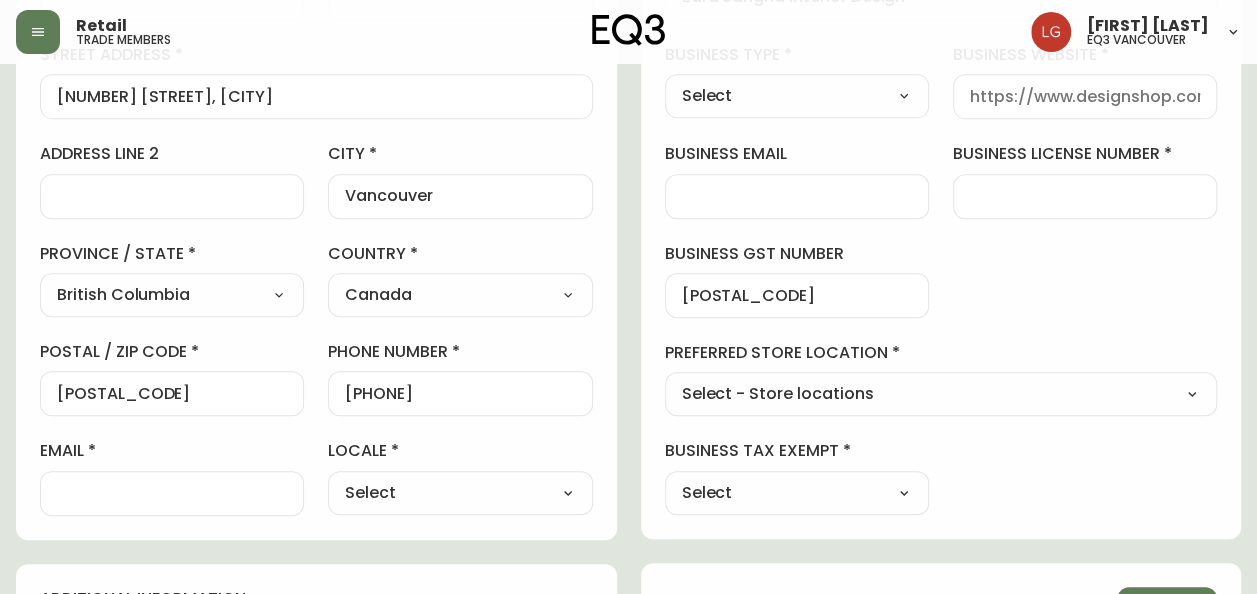 click at bounding box center (1085, 196) 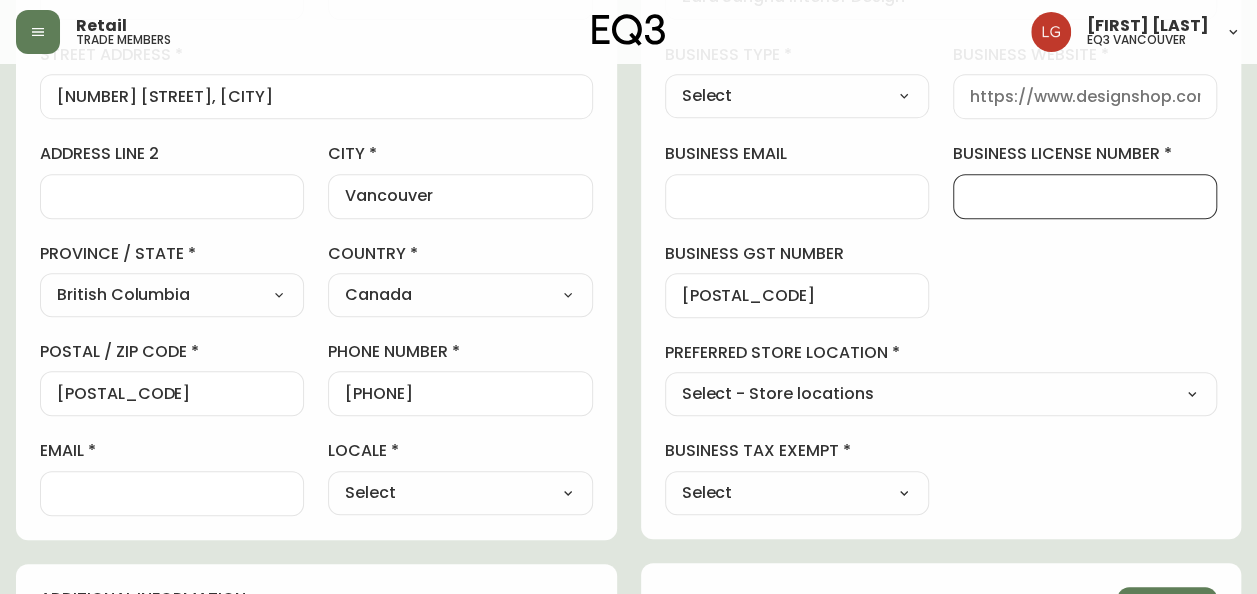 paste on "no business number" 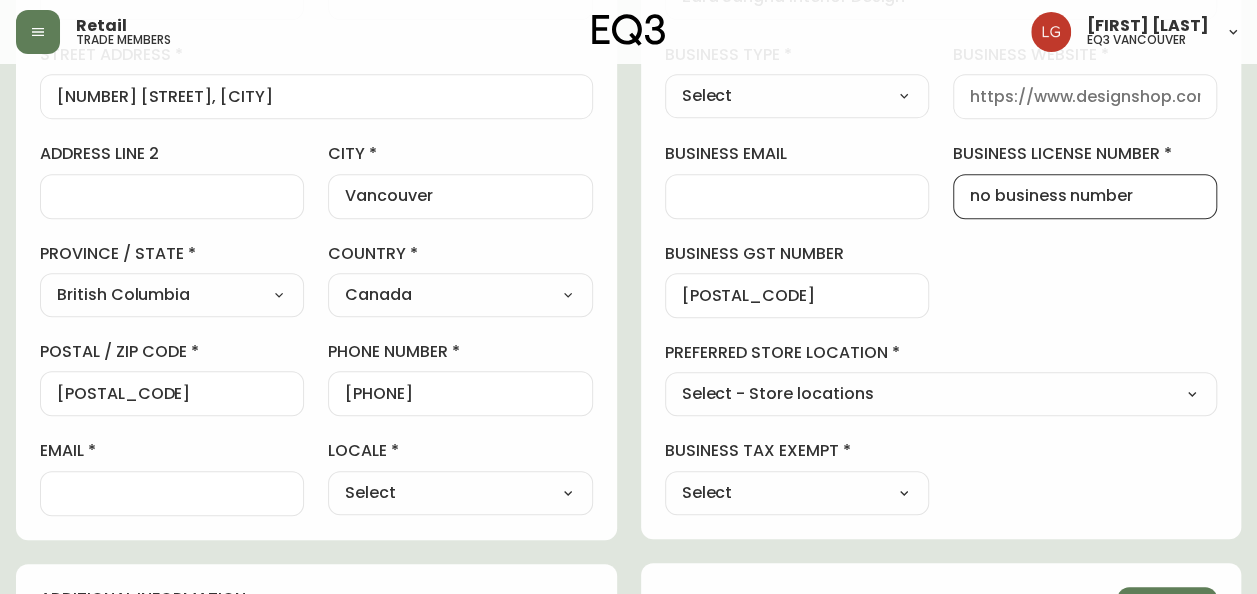 type on "no business number" 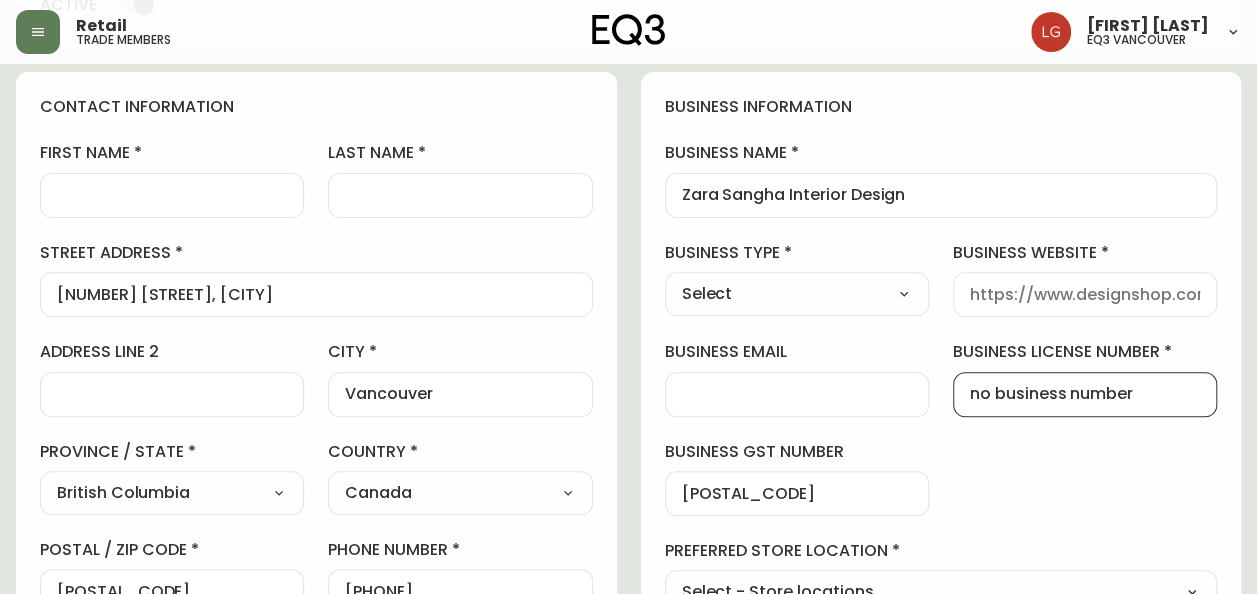 scroll, scrollTop: 200, scrollLeft: 0, axis: vertical 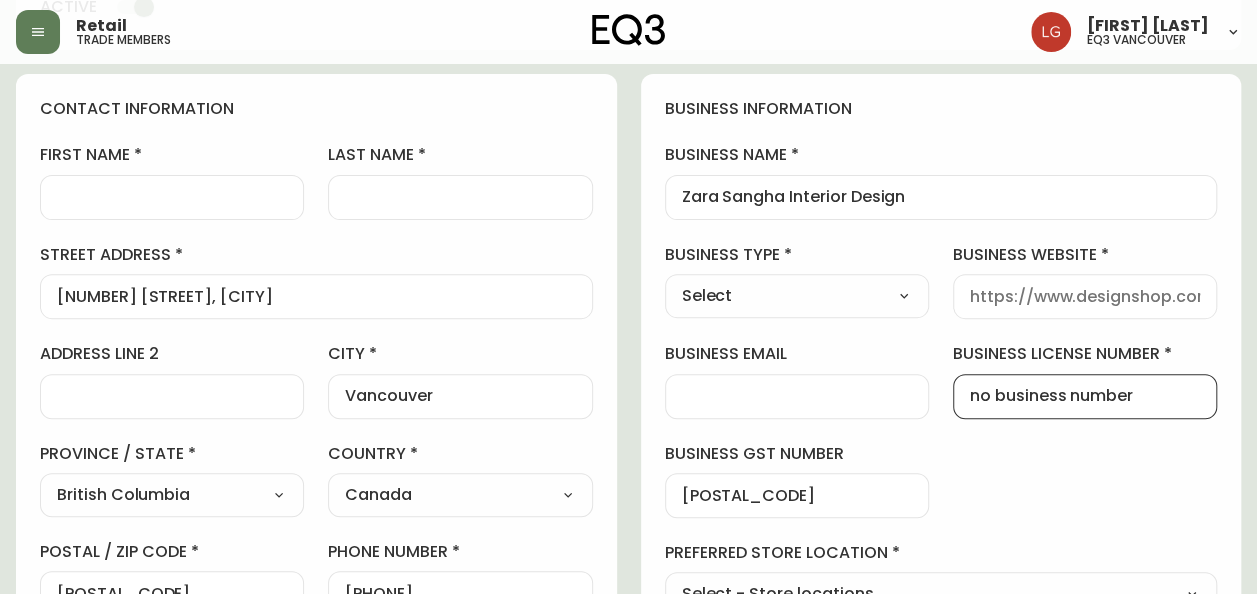 click on "first name" at bounding box center [172, 197] 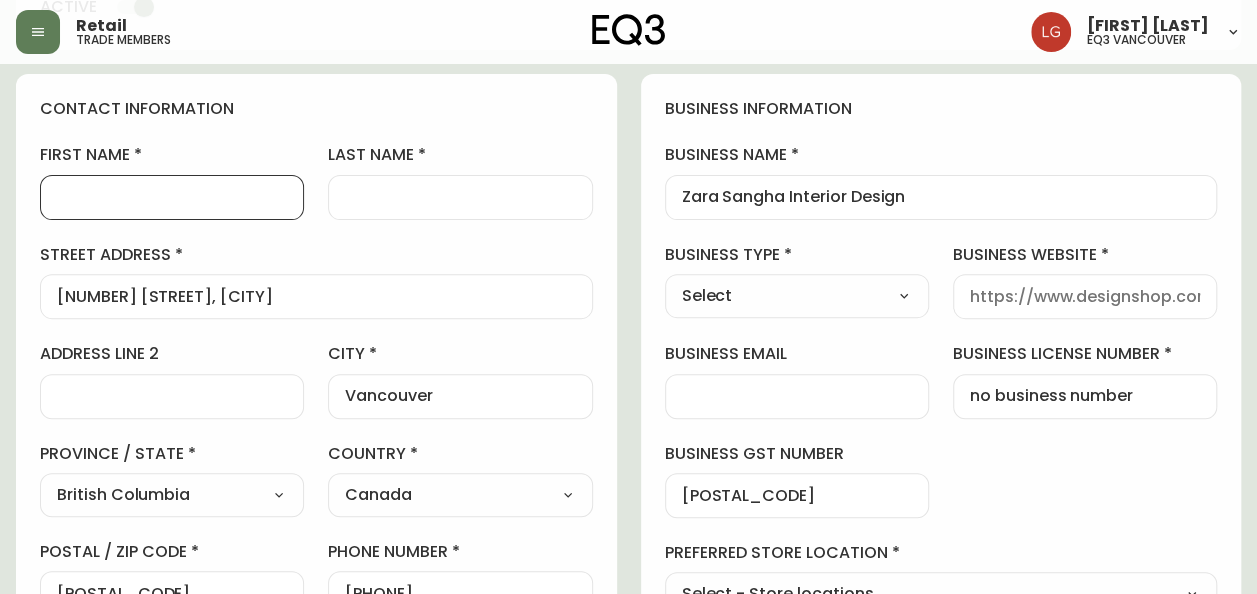 paste on "[FIRST] [LAST]" 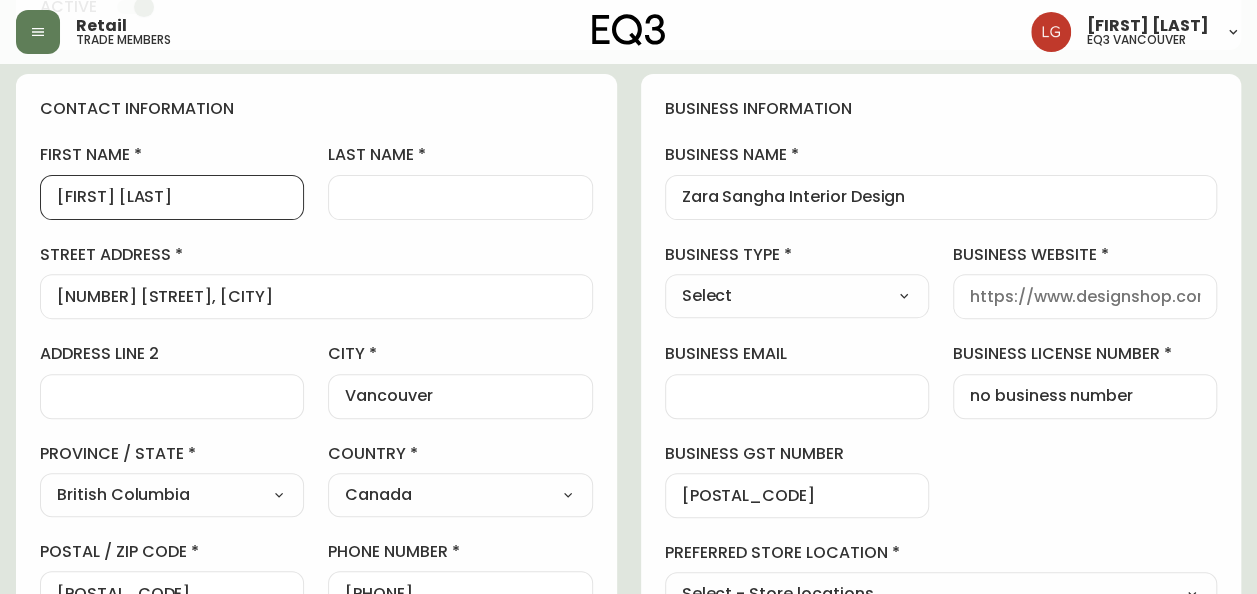click on "[FIRST] [LAST]" at bounding box center (172, 197) 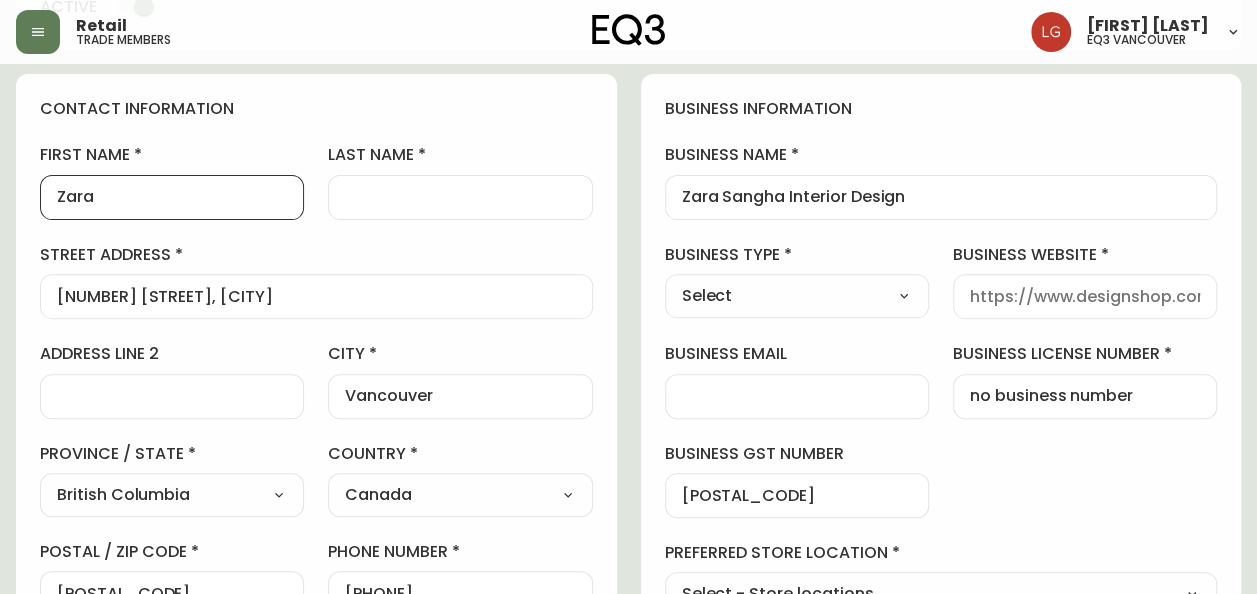 type on "Zara" 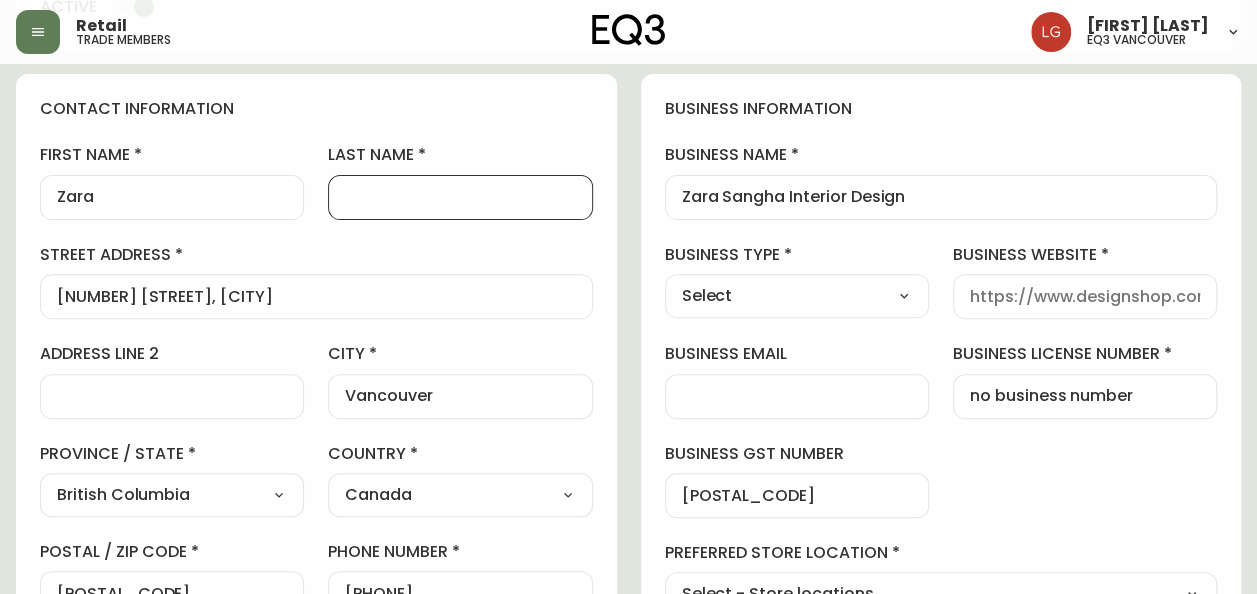 click on "last name" at bounding box center [460, 197] 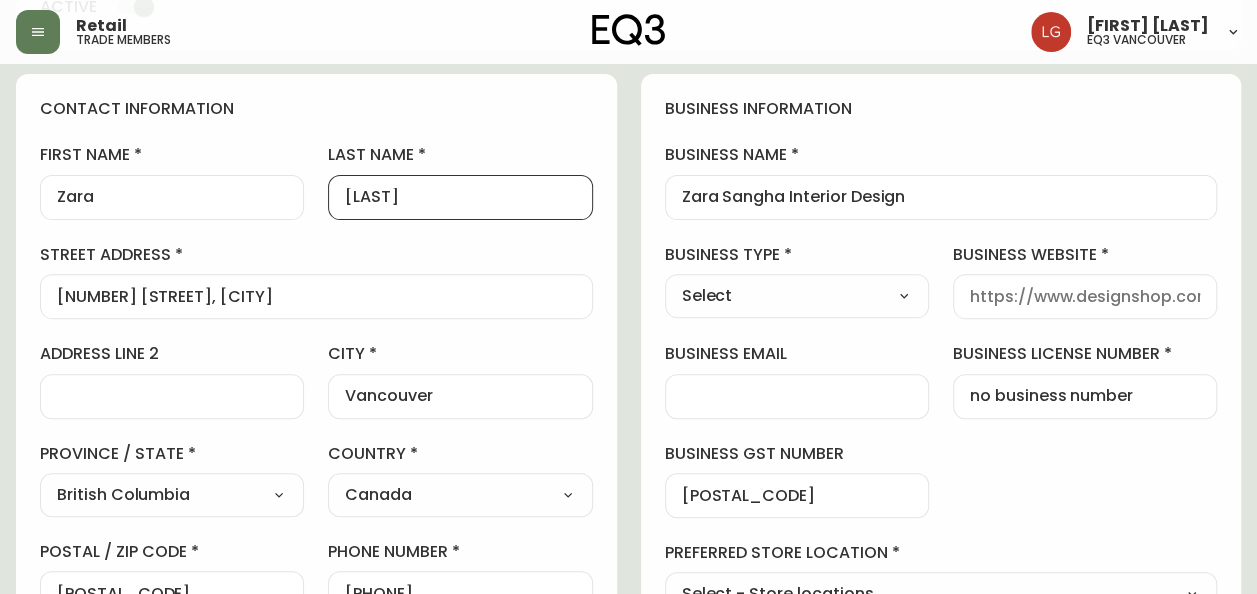 type on "[LAST]" 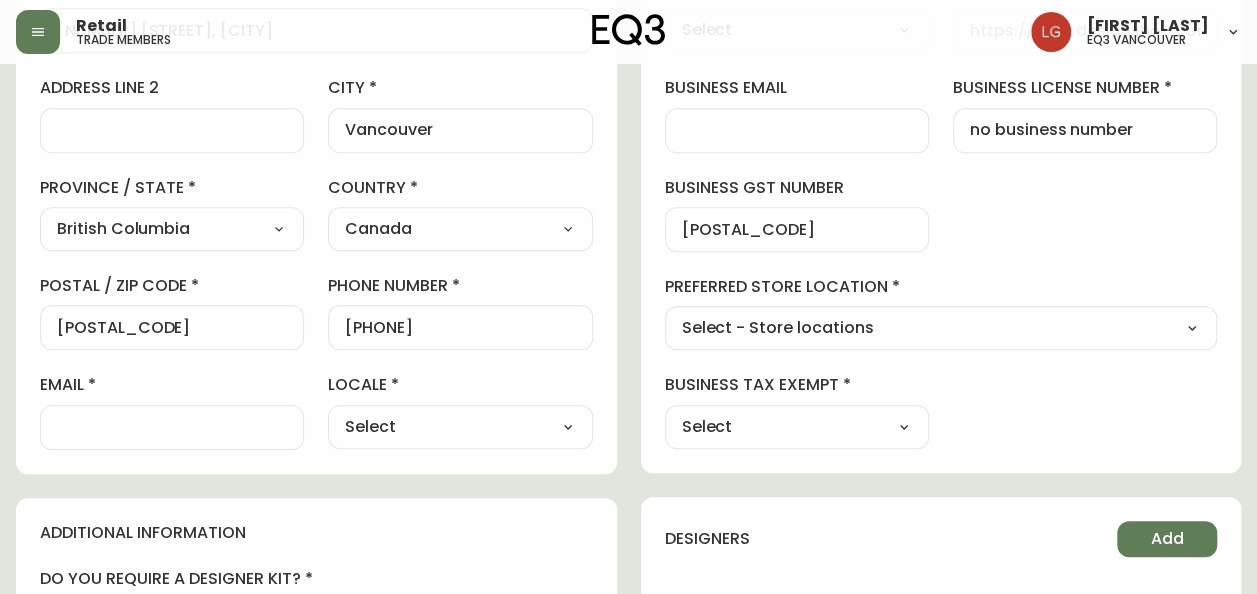 scroll, scrollTop: 500, scrollLeft: 0, axis: vertical 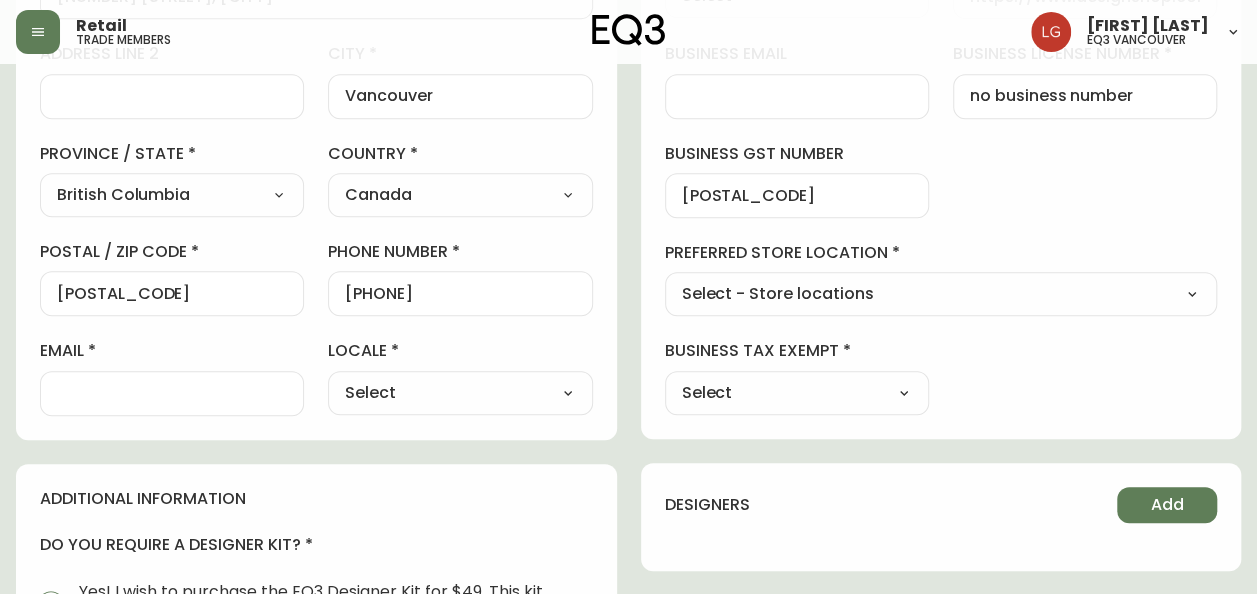 click on "Select CA_EN CA_FR US_EN" at bounding box center [460, 393] 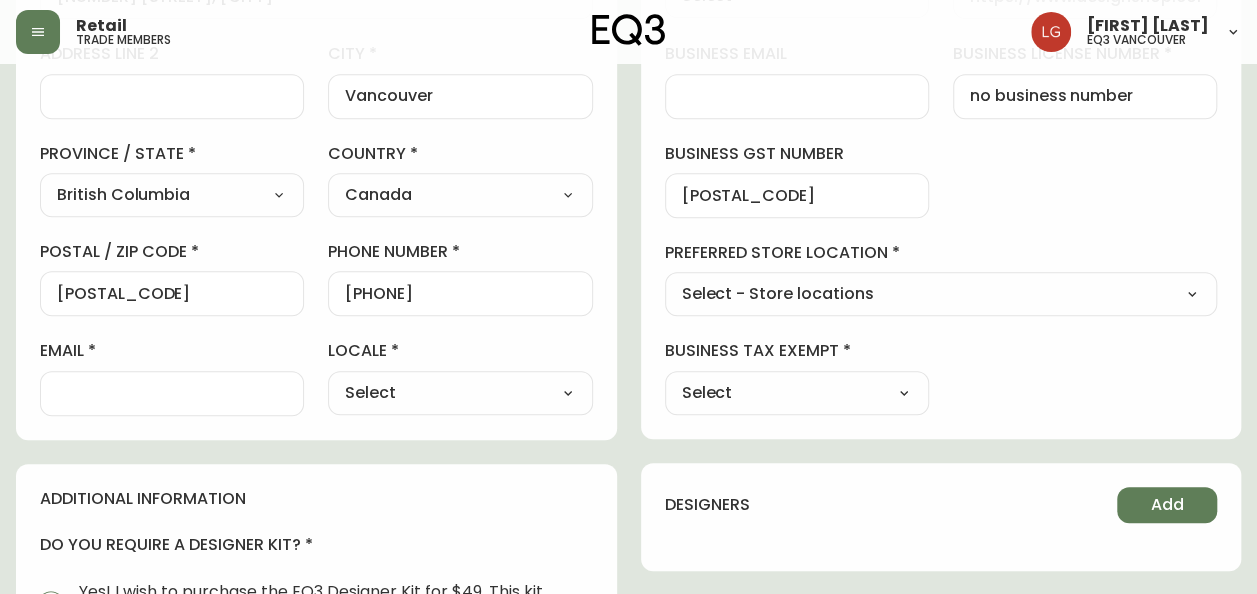 select on "CA_EN" 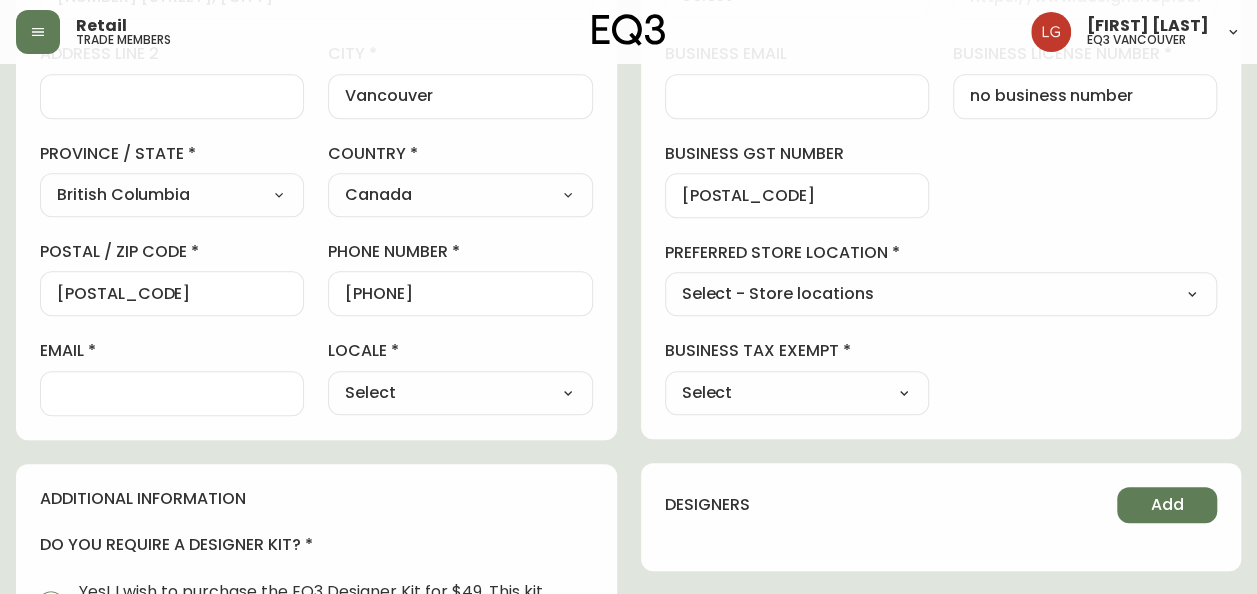 click on "Select CA_EN CA_FR US_EN" at bounding box center (460, 393) 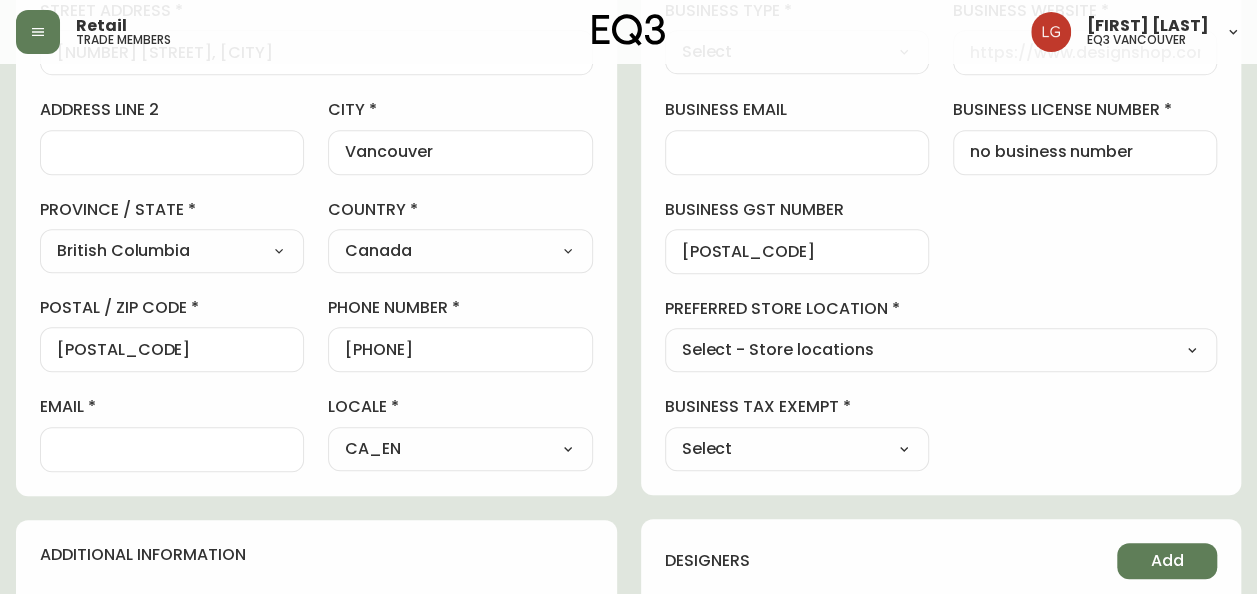 scroll, scrollTop: 400, scrollLeft: 0, axis: vertical 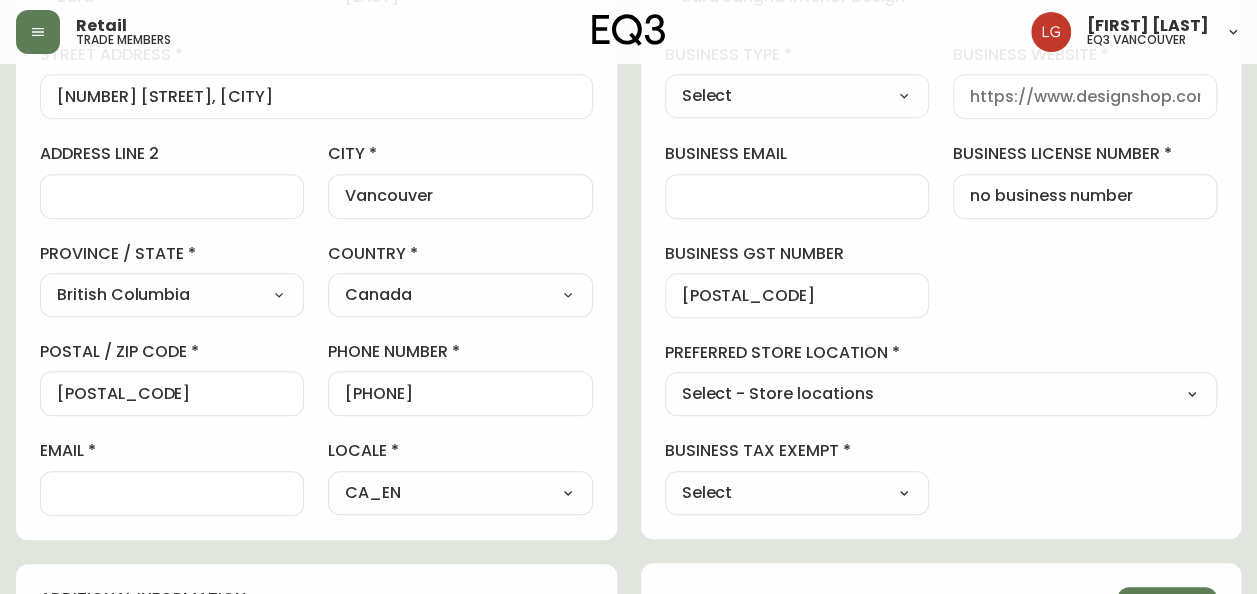 click on "Select - Store locations EQ3 Brossard EQ3 Burlington EQ3 Calgary EQ3 Montréal - Griffintown EQ3 Montréal - St Laurent EQ3 Ottawa EQ3 Outlet - Laval EQ3 Quebec City EQ3 Toronto - Hanna EQ3 Toronto - King EQ3 Vancouver EQ3 Winnipeg Select - Trade locations EQ3 US Trade - Formally East" at bounding box center (941, 395) 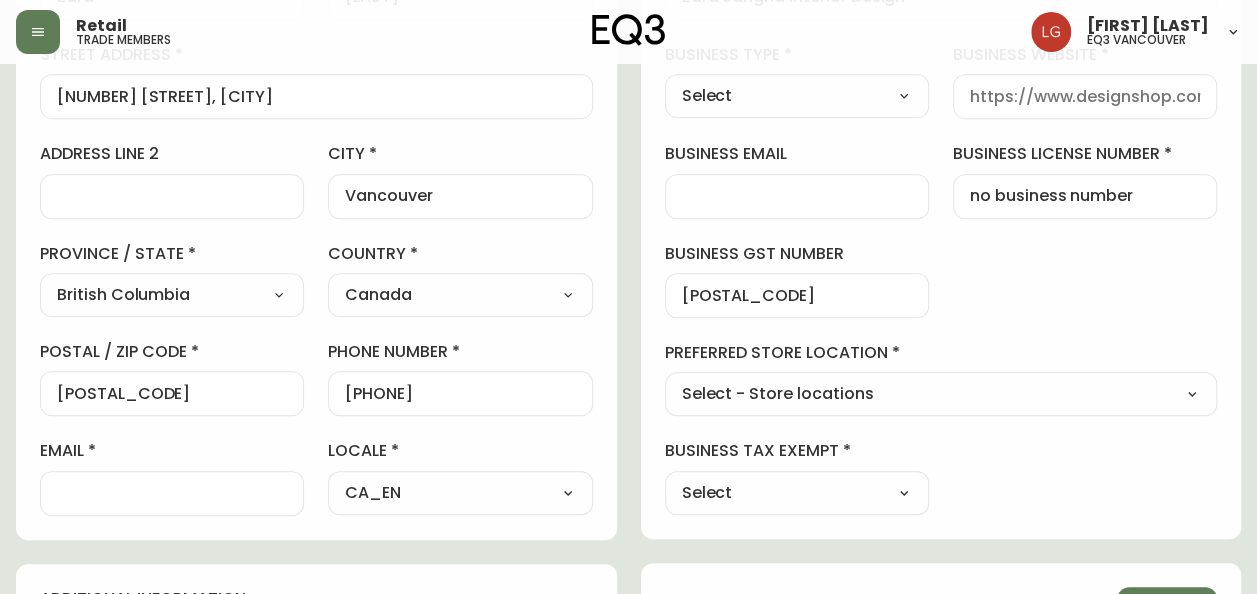 select on "cjw10z96p001r6gs00juufhhe" 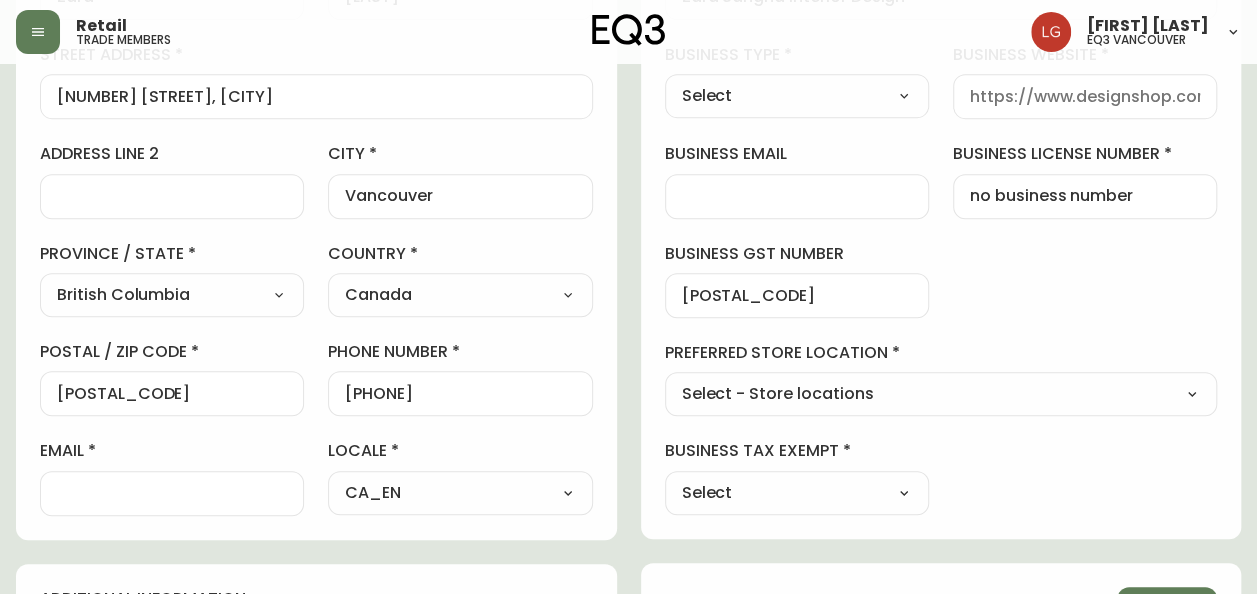 click on "Select - Store locations EQ3 Brossard EQ3 Burlington EQ3 Calgary EQ3 Montréal - Griffintown EQ3 Montréal - St Laurent EQ3 Ottawa EQ3 Outlet - Laval EQ3 Quebec City EQ3 Toronto - Hanna EQ3 Toronto - King EQ3 Vancouver EQ3 Winnipeg Select - Trade locations EQ3 US Trade - Formally East" at bounding box center (941, 395) 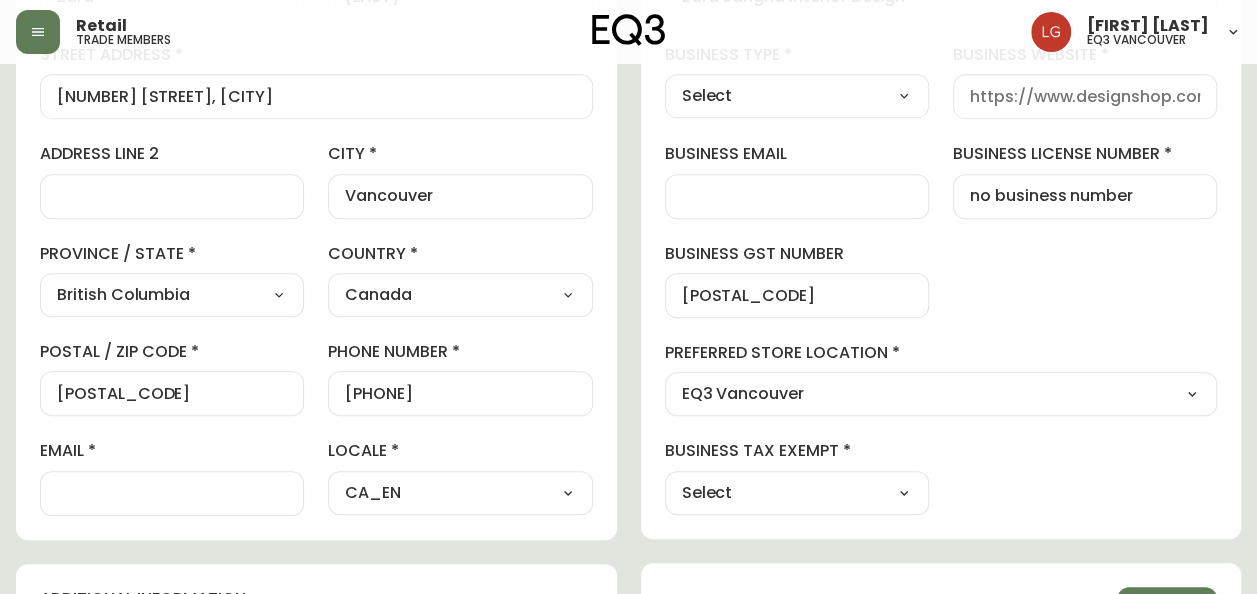 click on "Select Yes No" at bounding box center (797, 493) 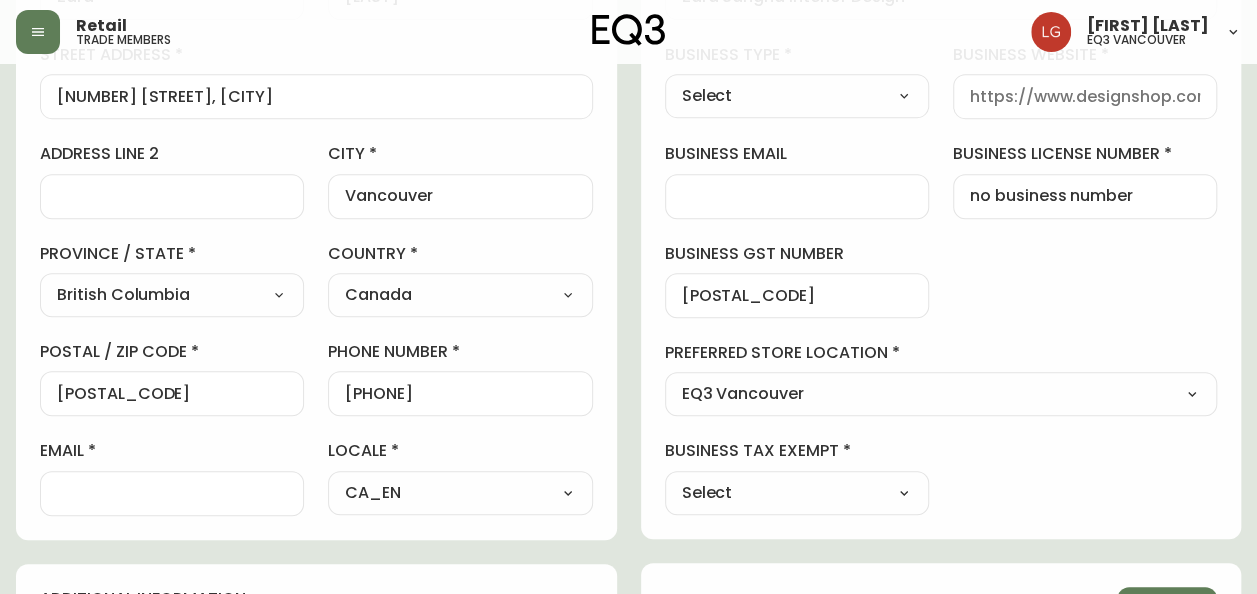 select on "false" 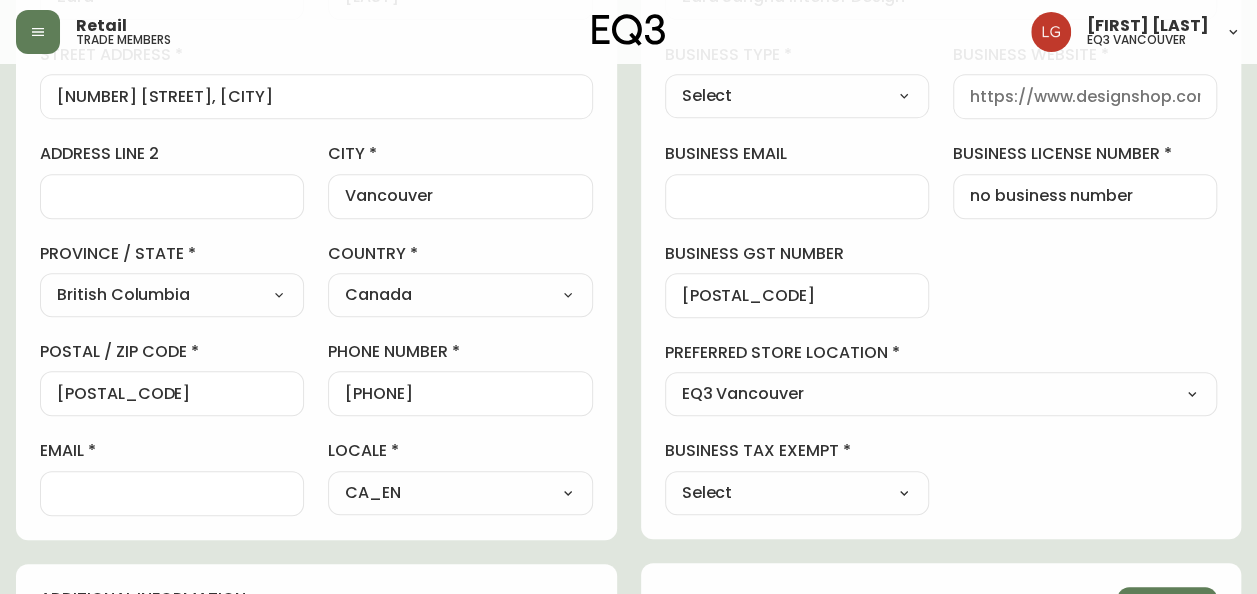click on "Select Yes No" at bounding box center [797, 493] 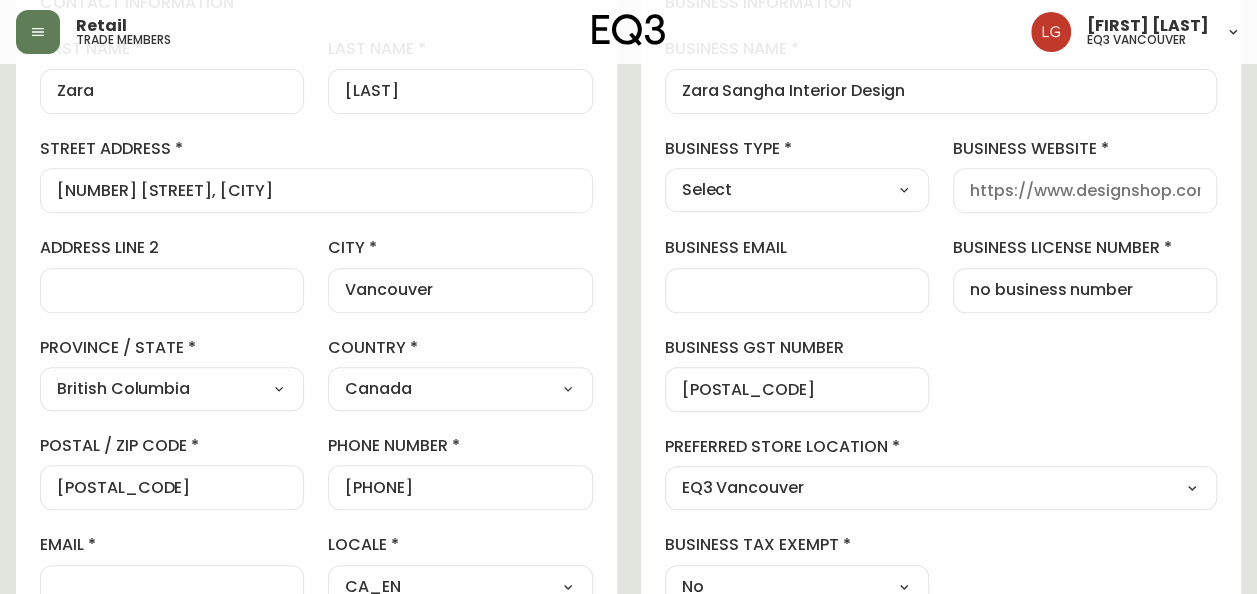 scroll, scrollTop: 200, scrollLeft: 0, axis: vertical 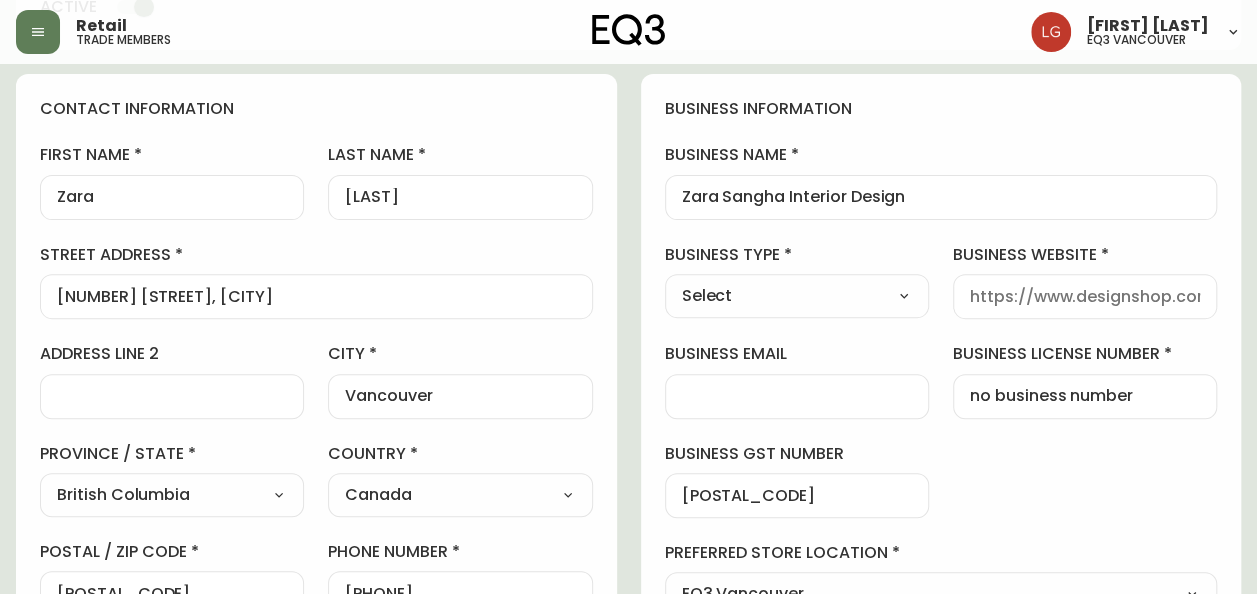click on "Select Interior Designer Architect Home Builder Contractor Real Estate Agent Hospitality Other" at bounding box center [797, 296] 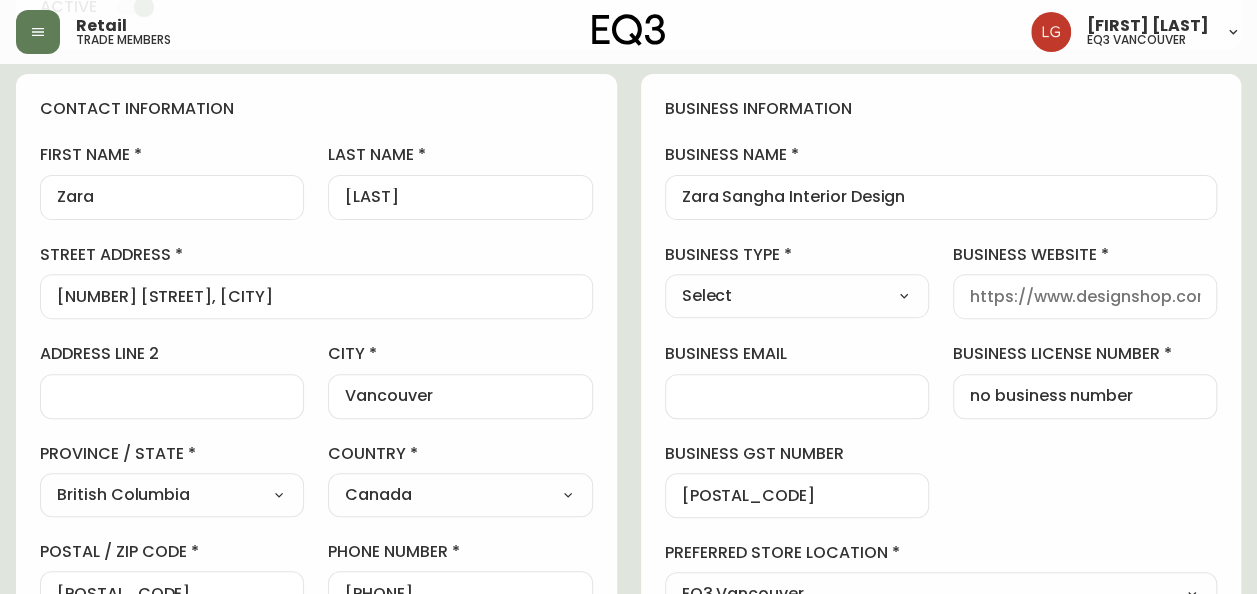 select on "Interior Designer" 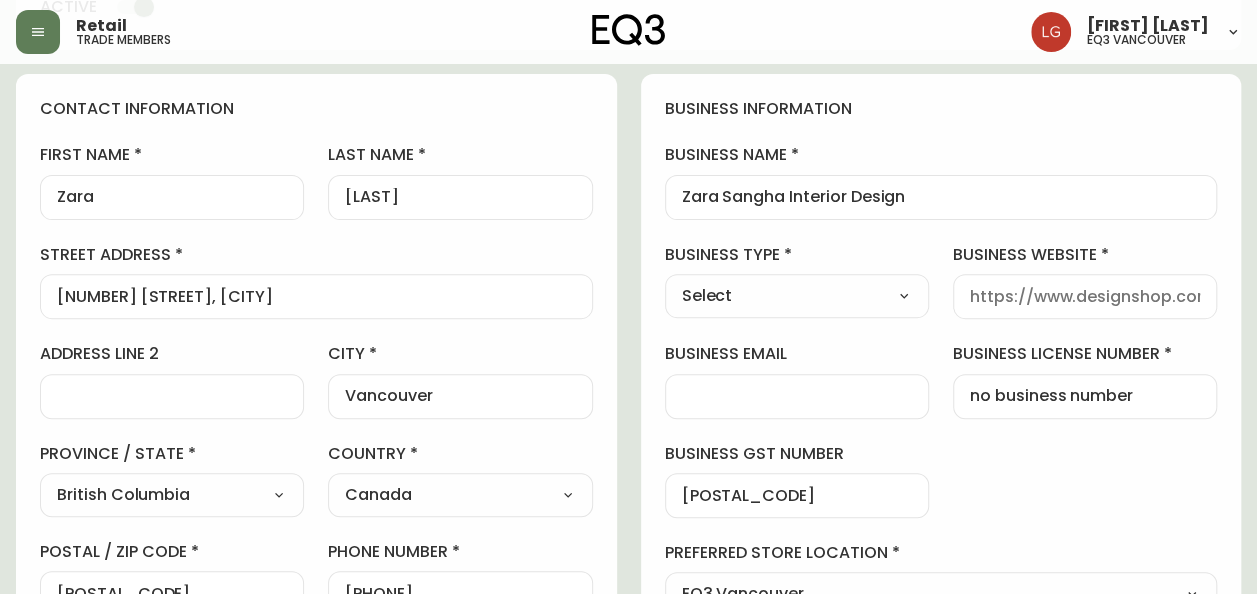 click on "Select Interior Designer Architect Home Builder Contractor Real Estate Agent Hospitality Other" at bounding box center (797, 296) 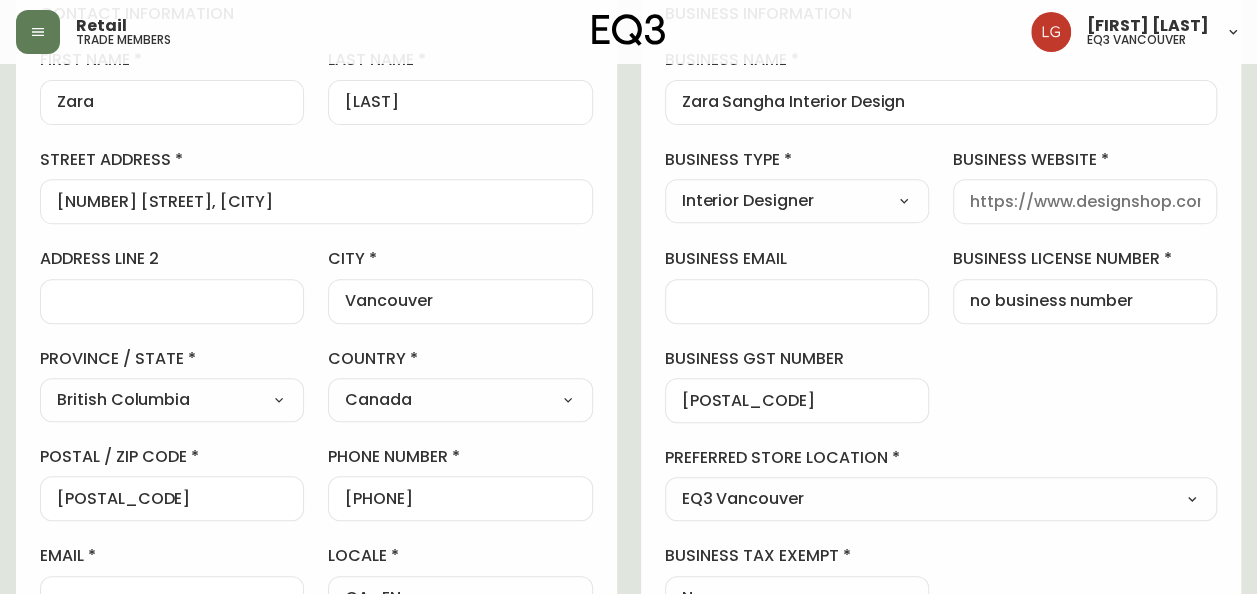 scroll, scrollTop: 400, scrollLeft: 0, axis: vertical 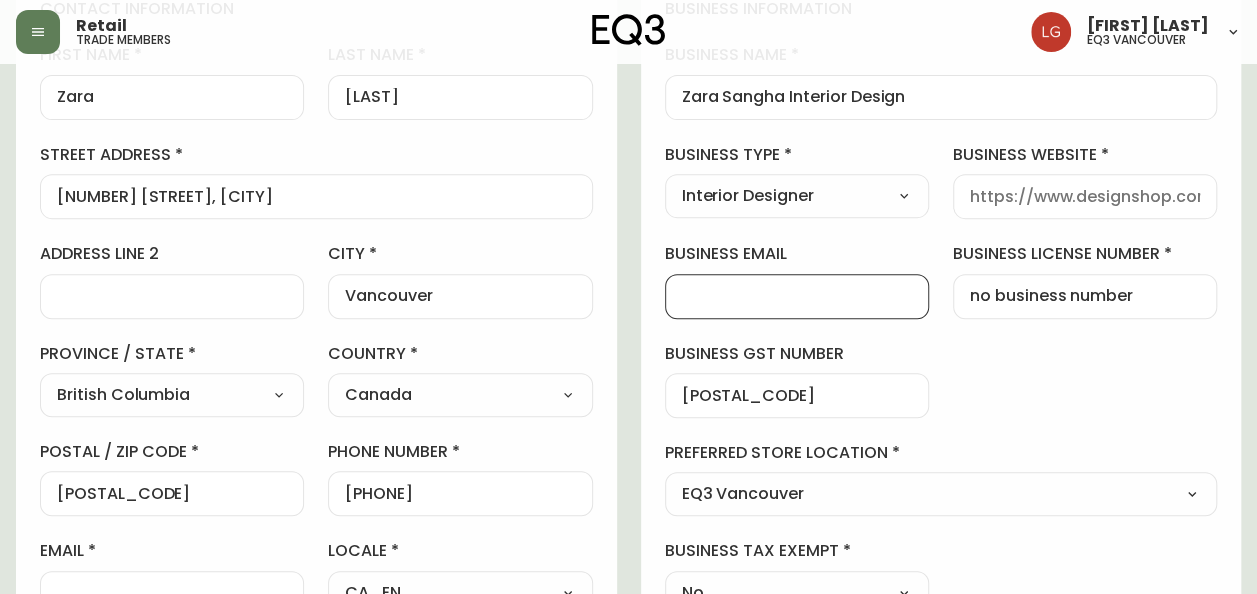 click on "business email" at bounding box center [797, 296] 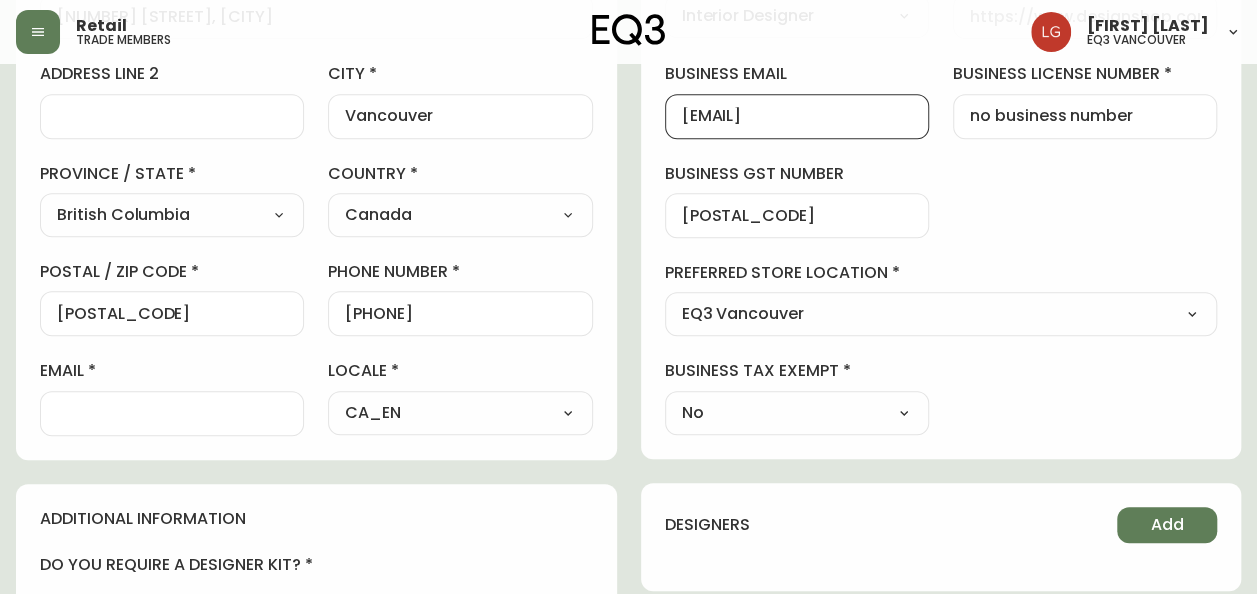 scroll, scrollTop: 500, scrollLeft: 0, axis: vertical 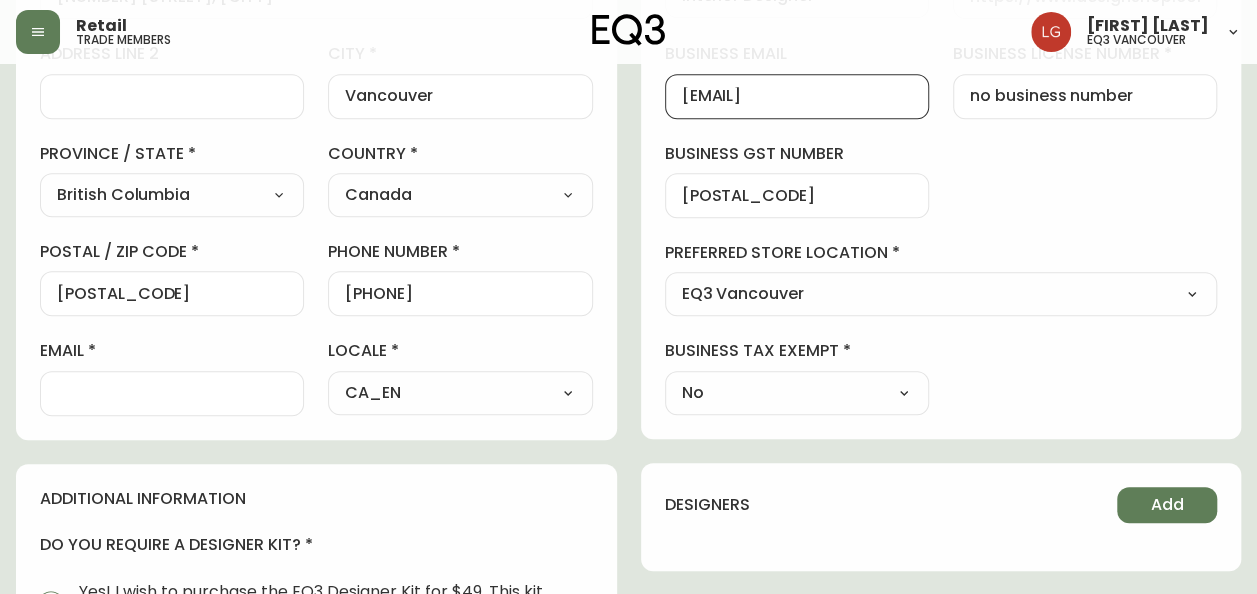 type on "[EMAIL]" 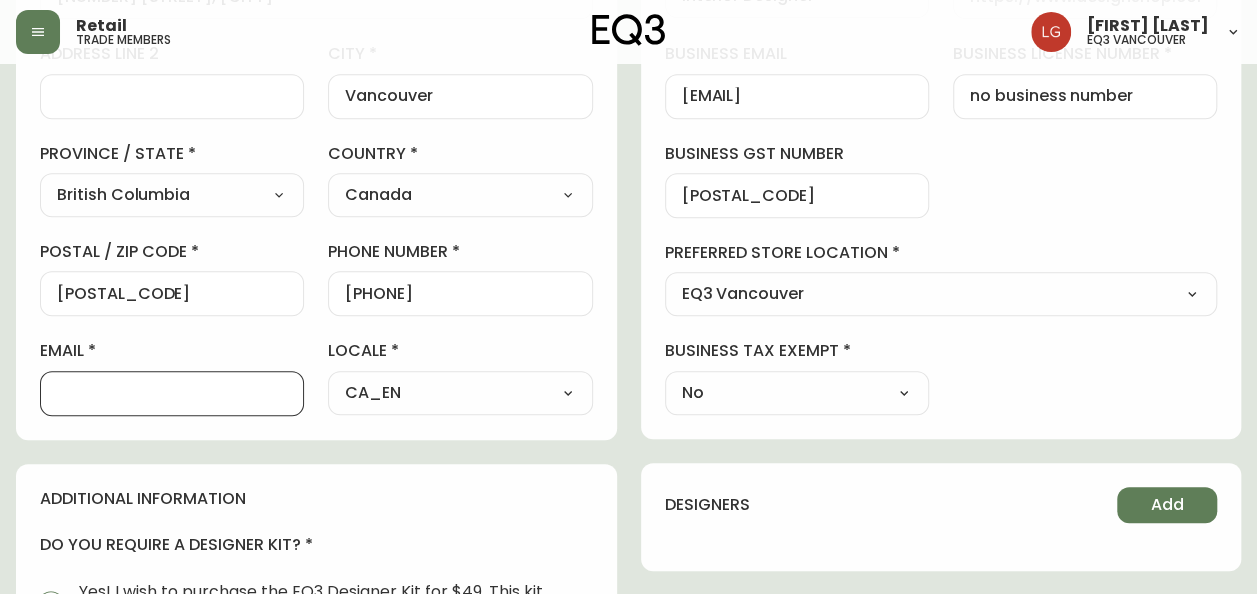 paste on "[EMAIL]" 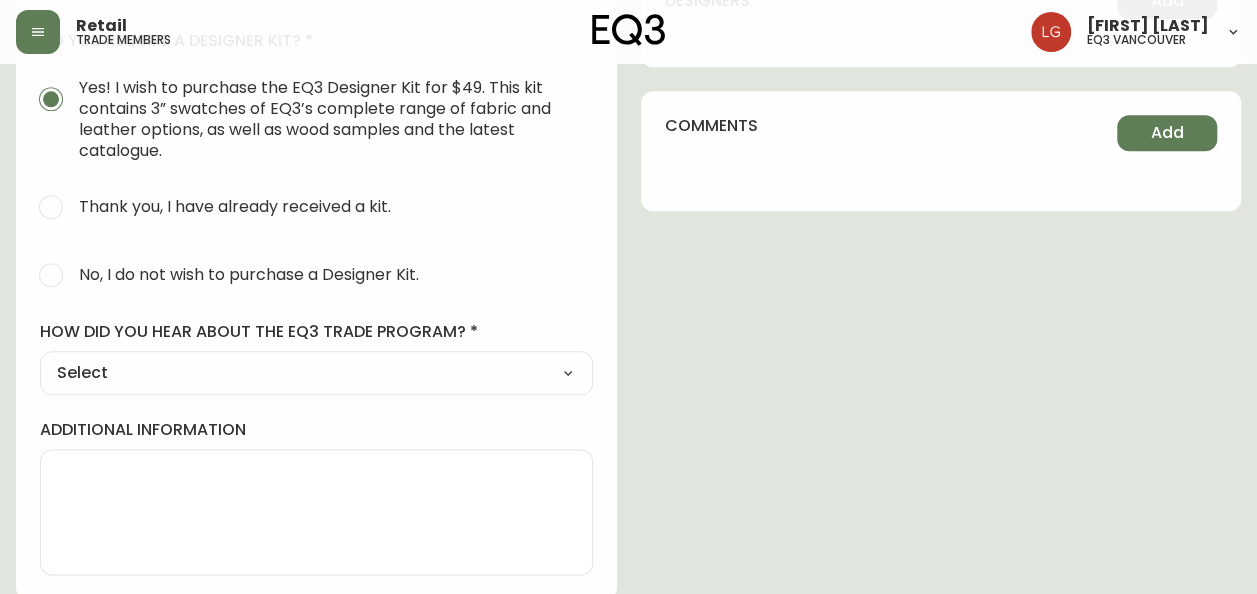 scroll, scrollTop: 1005, scrollLeft: 0, axis: vertical 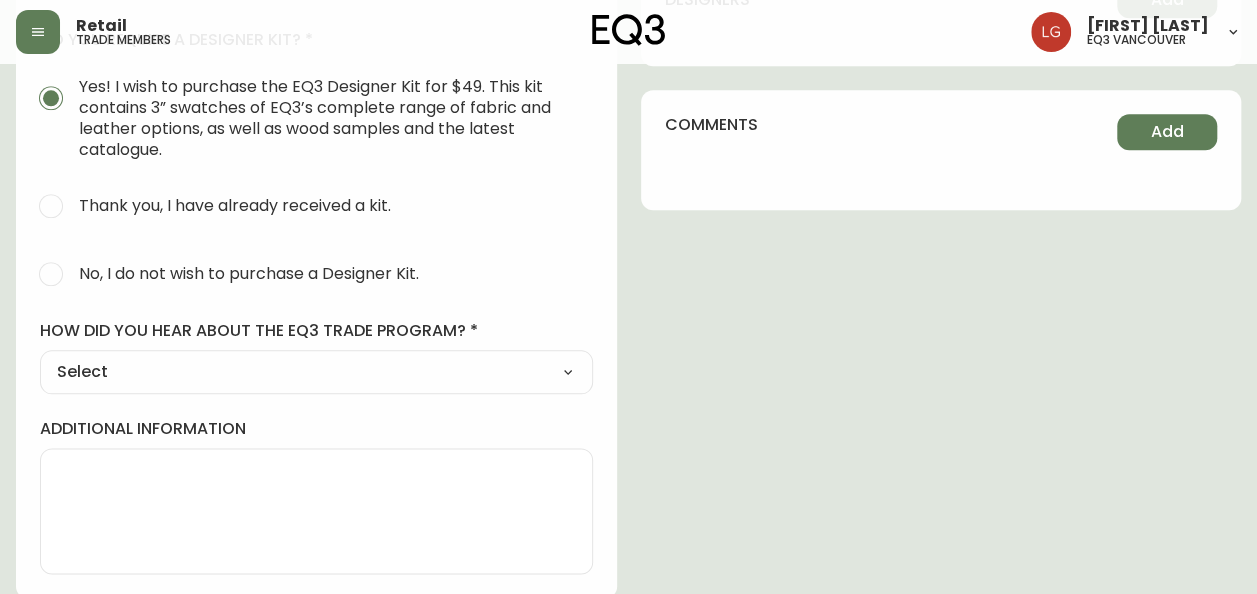 type on "[EMAIL]" 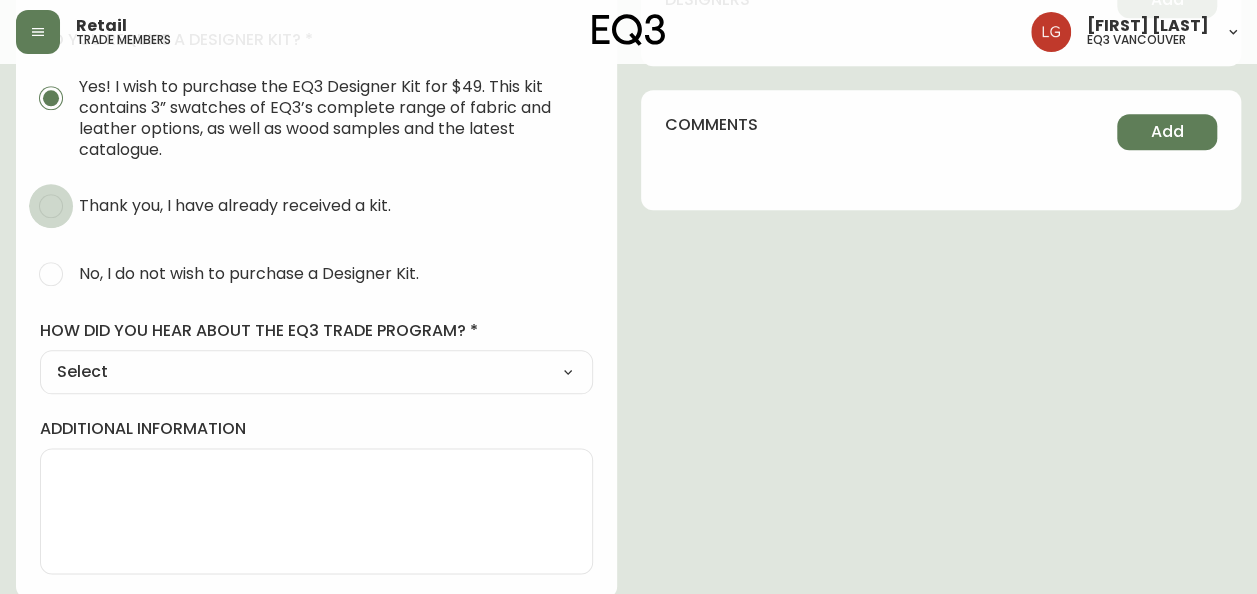 click on "Thank you, I have already received a kit." at bounding box center [51, 206] 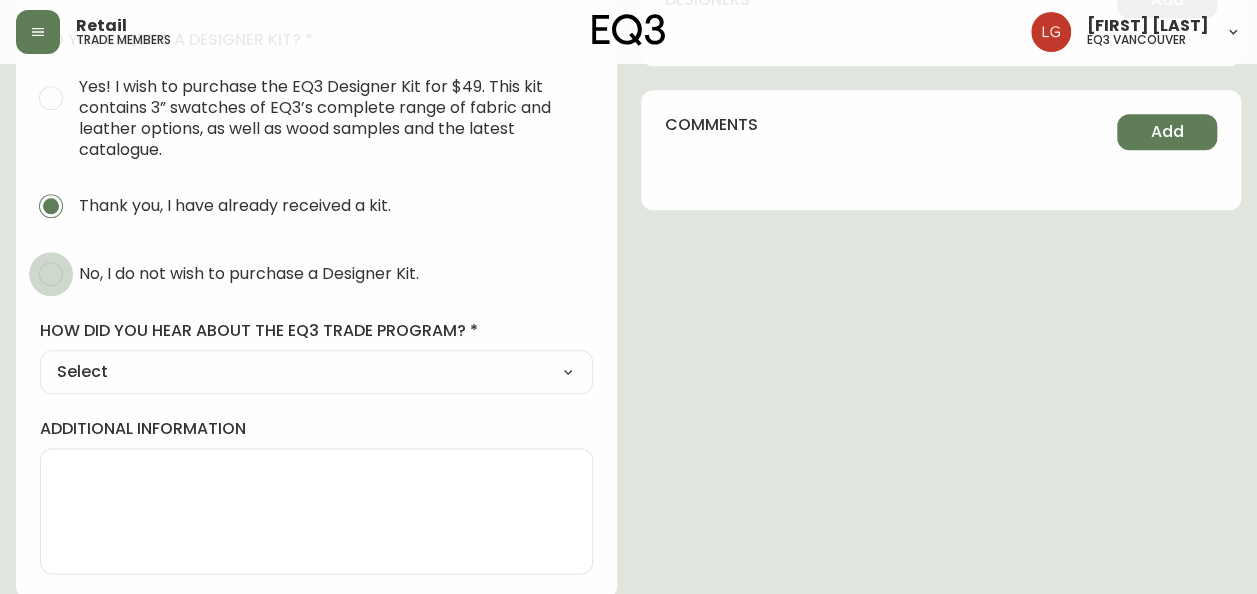 click on "No, I do not wish to purchase a Designer Kit." at bounding box center (51, 274) 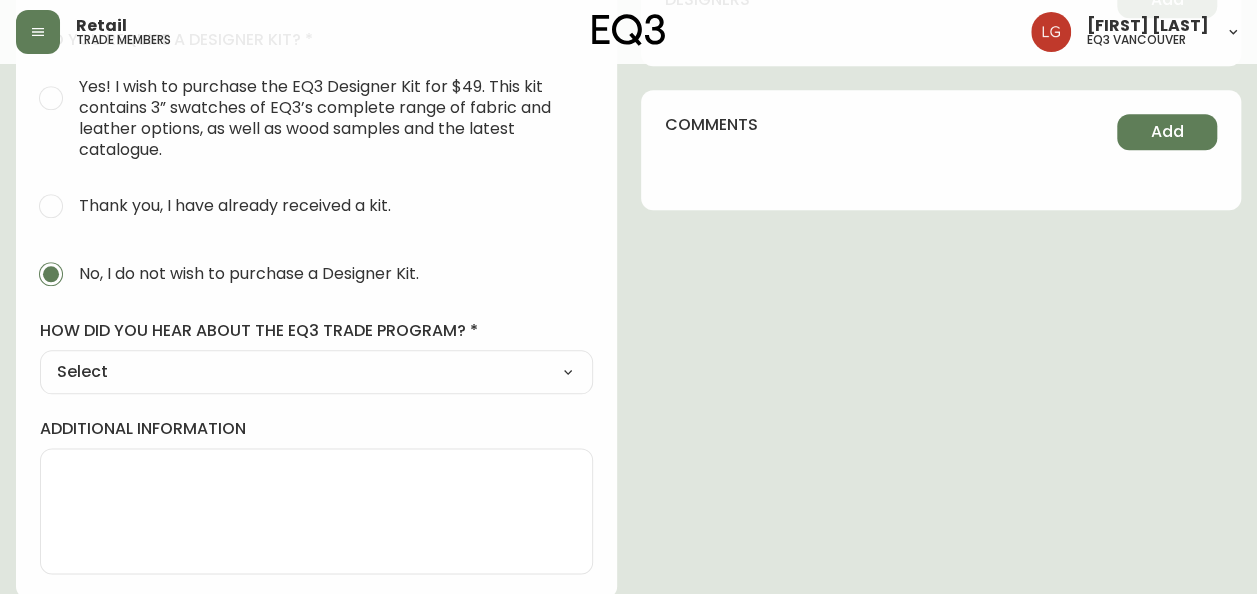 click on "Select Social Media Advertisement Trade Show Outreach from a Trade Rep Other" at bounding box center (316, 372) 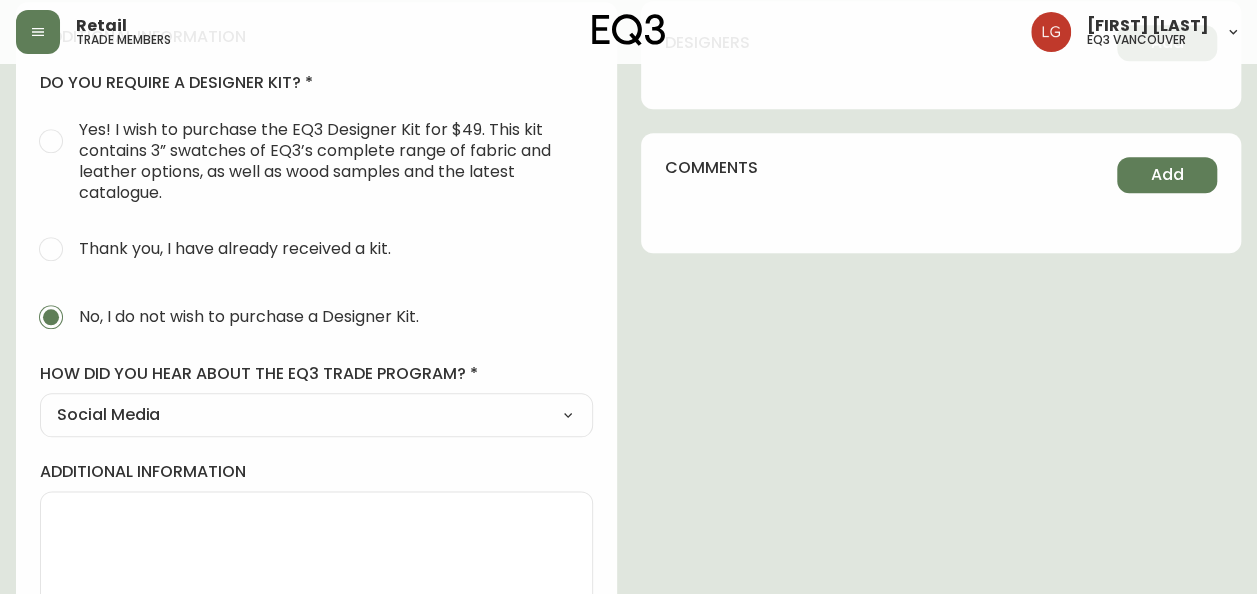scroll, scrollTop: 1005, scrollLeft: 0, axis: vertical 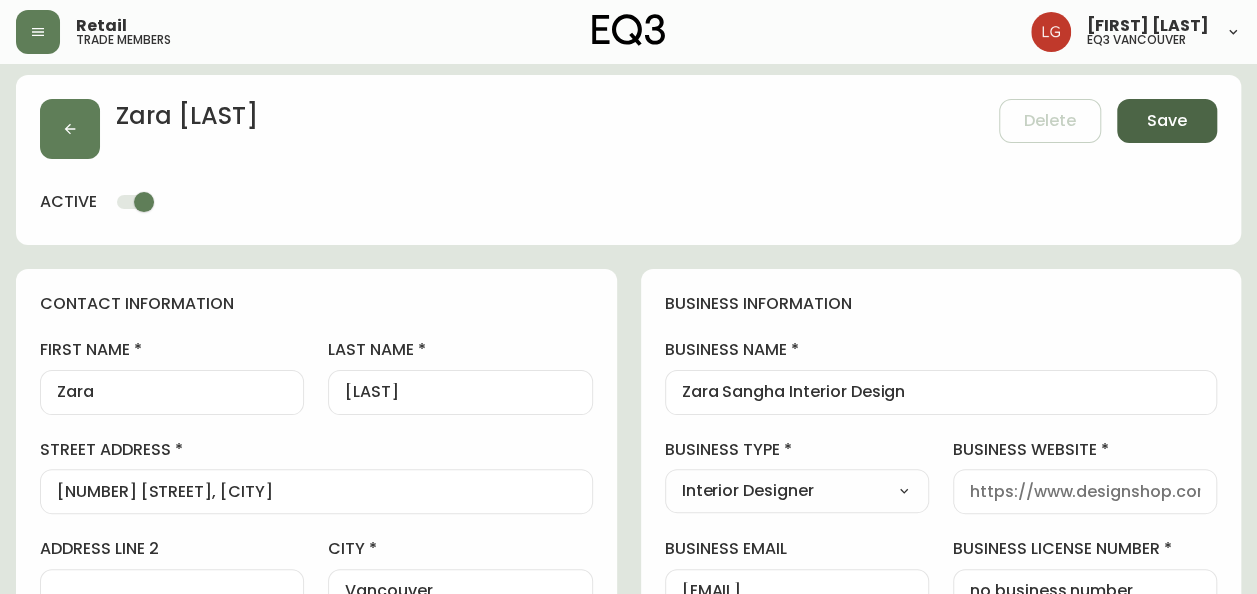 click on "Save" at bounding box center (1167, 121) 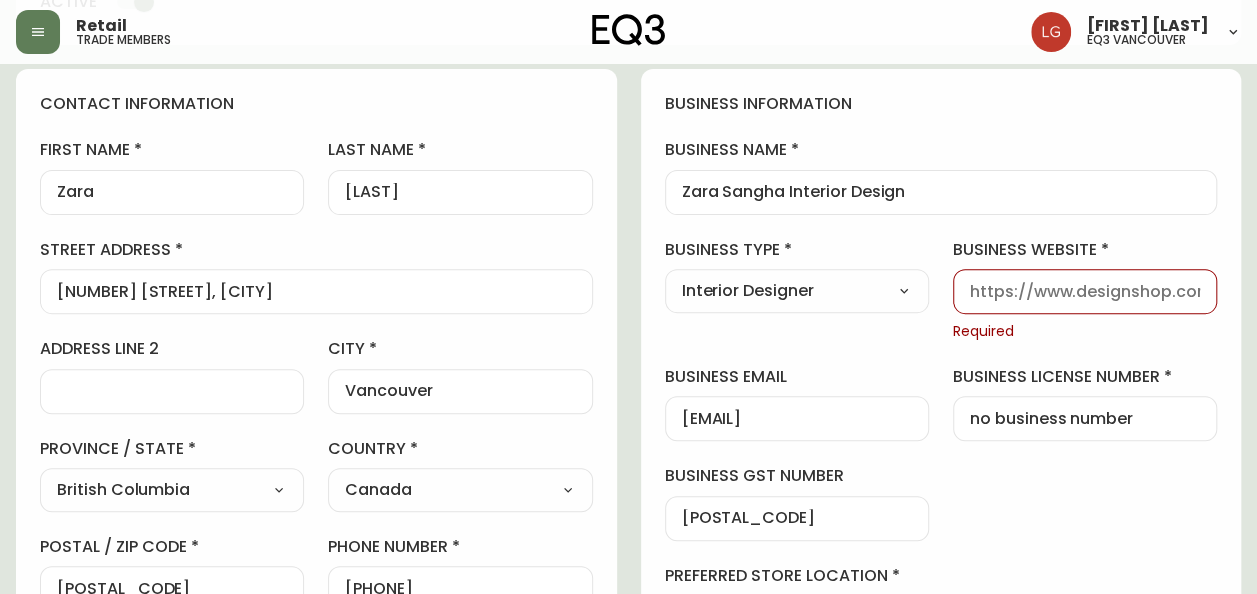 scroll, scrollTop: 305, scrollLeft: 0, axis: vertical 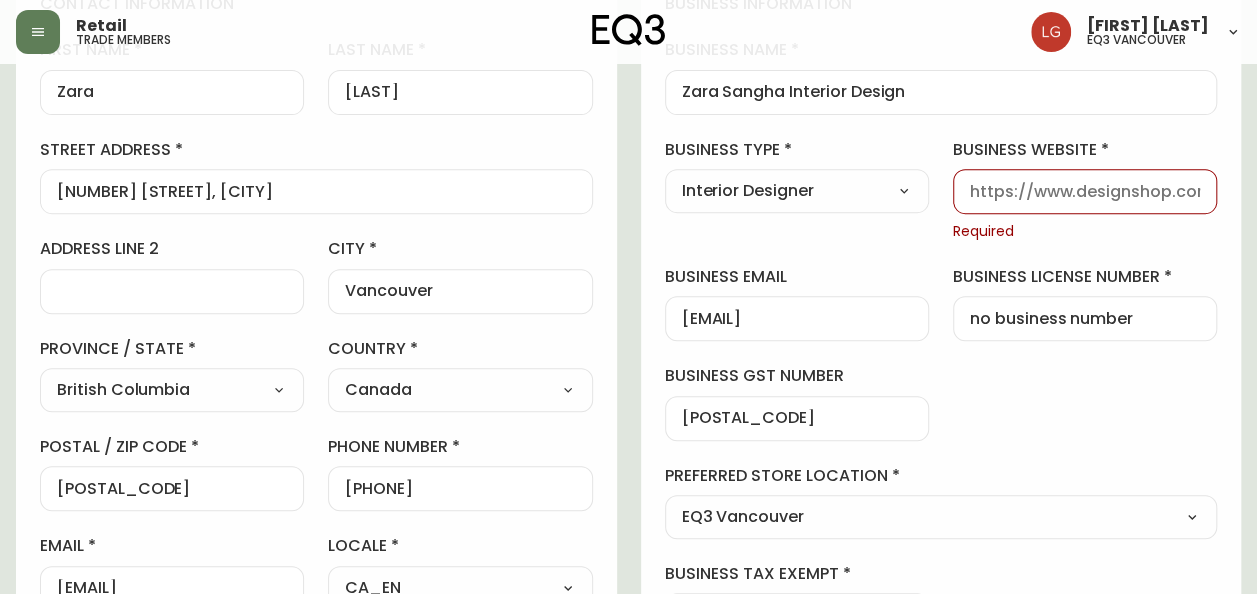 click on "business website" at bounding box center (1085, 191) 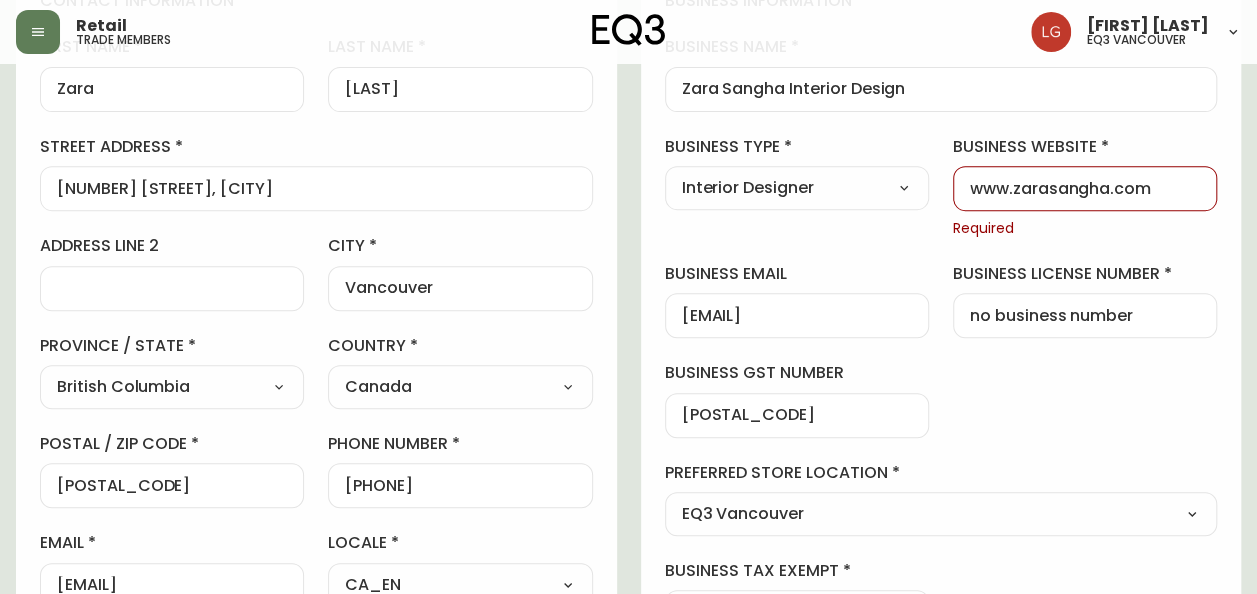scroll, scrollTop: 0, scrollLeft: 0, axis: both 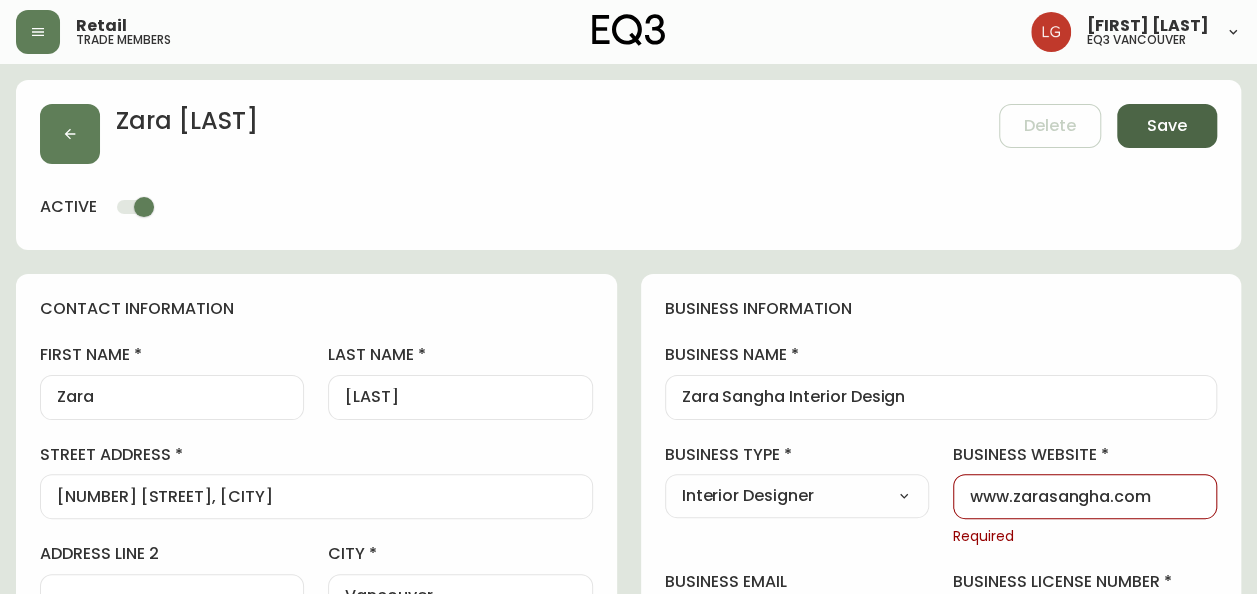 type on "www.zarasangha.com" 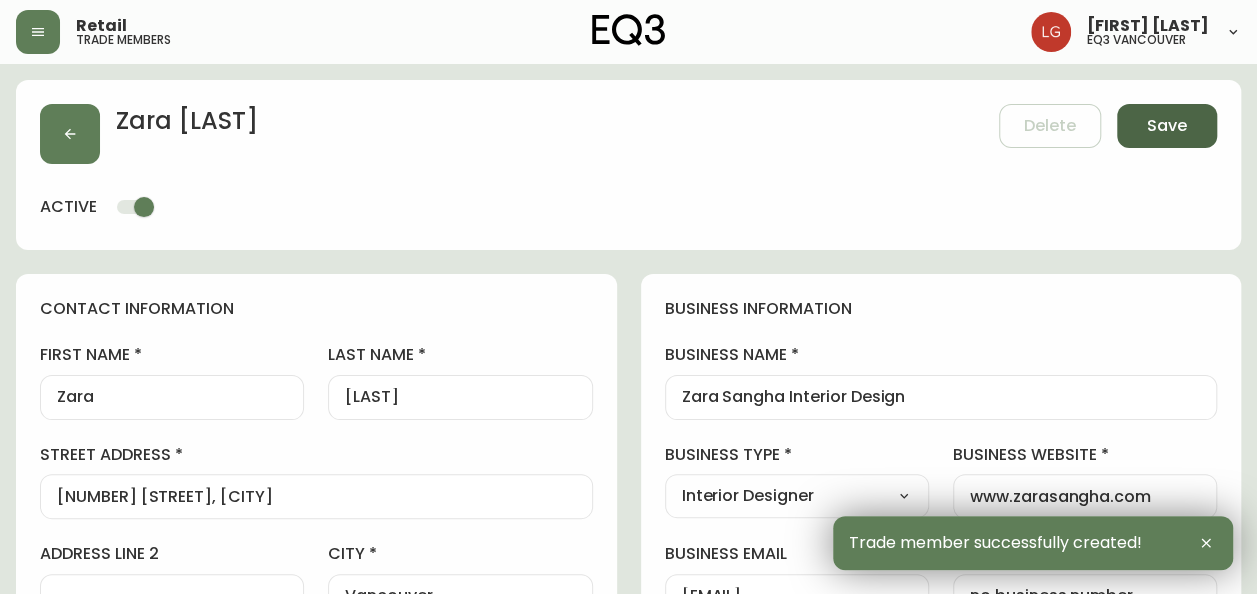 type on "[PHONE]" 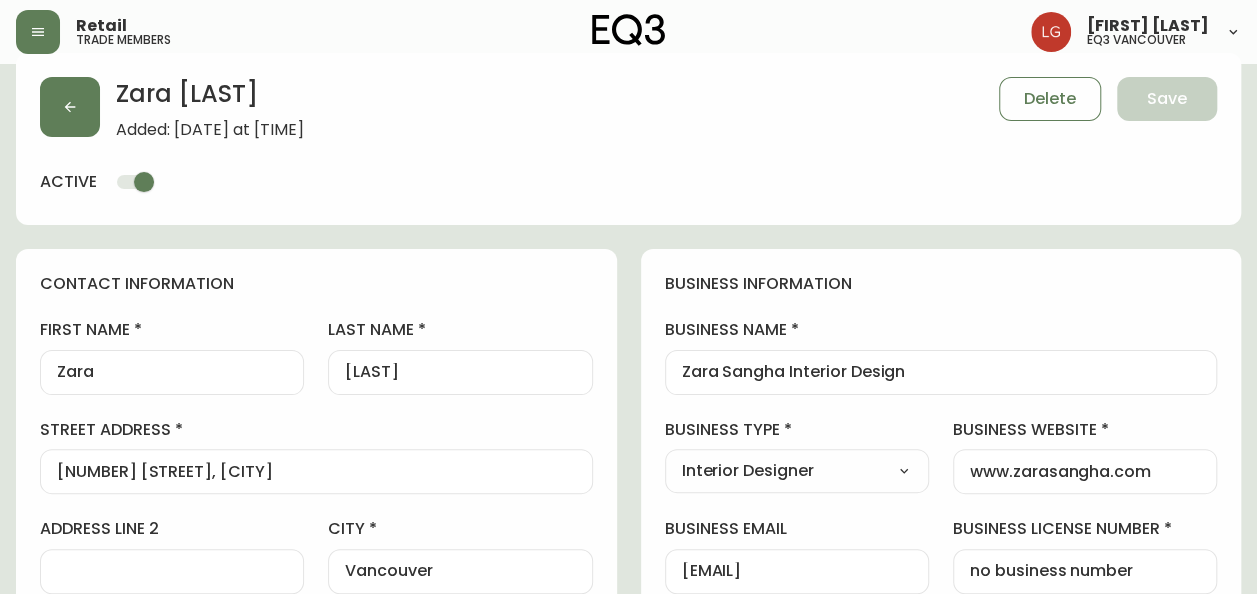 scroll, scrollTop: 0, scrollLeft: 0, axis: both 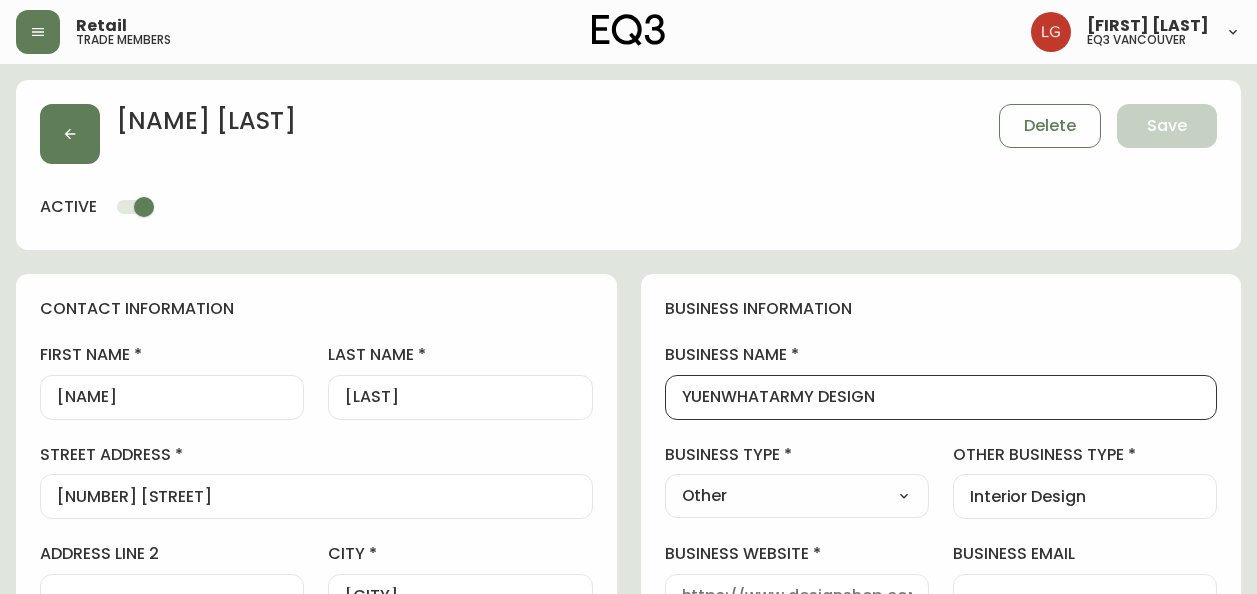 select on "BC" 